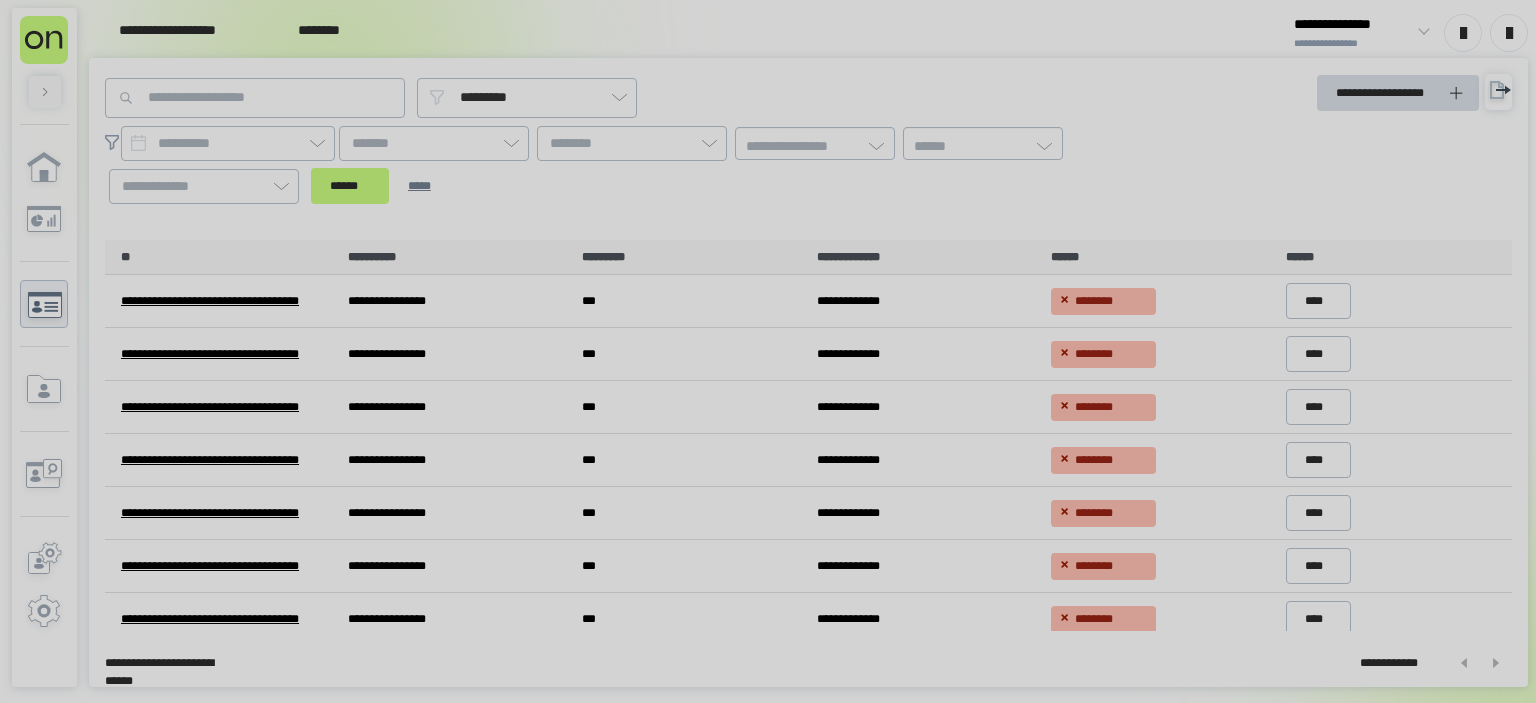 scroll, scrollTop: 0, scrollLeft: 0, axis: both 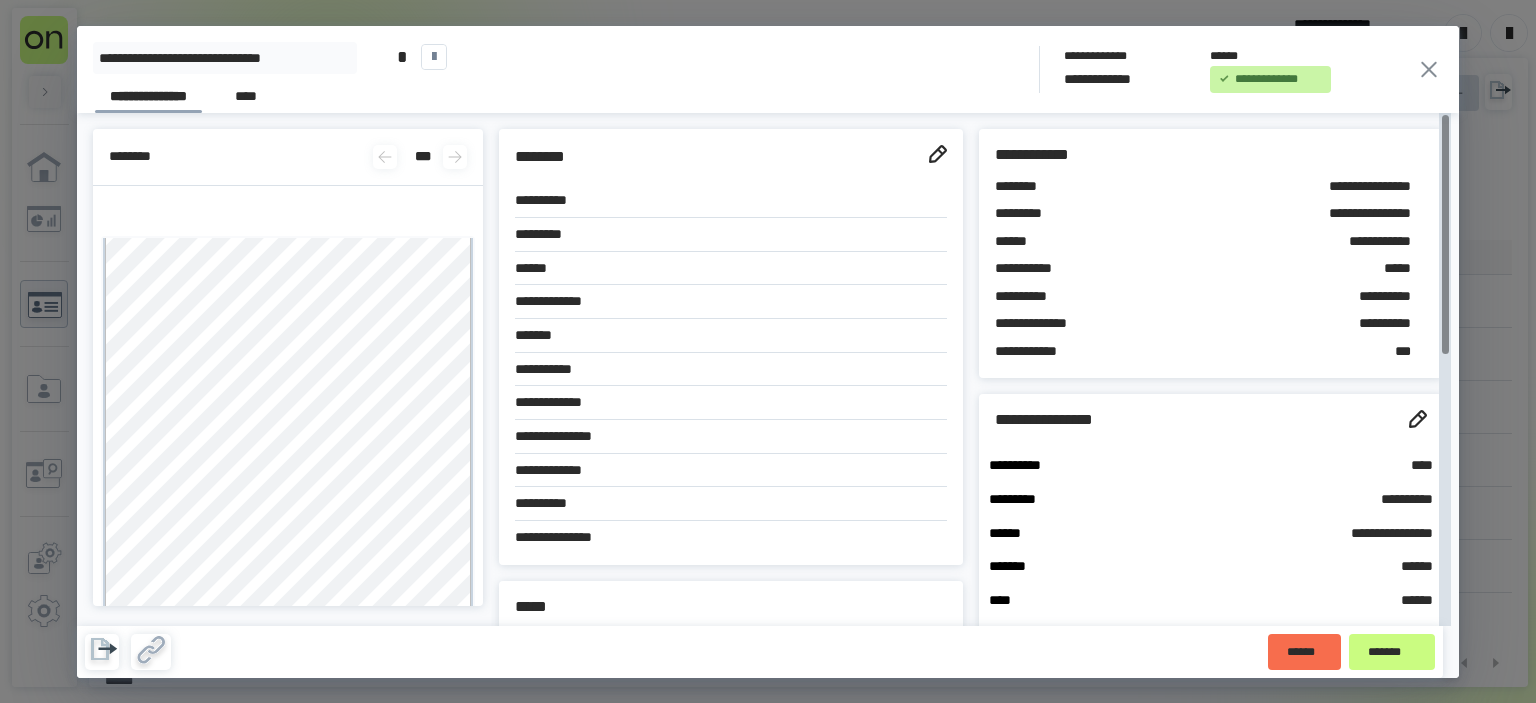 click 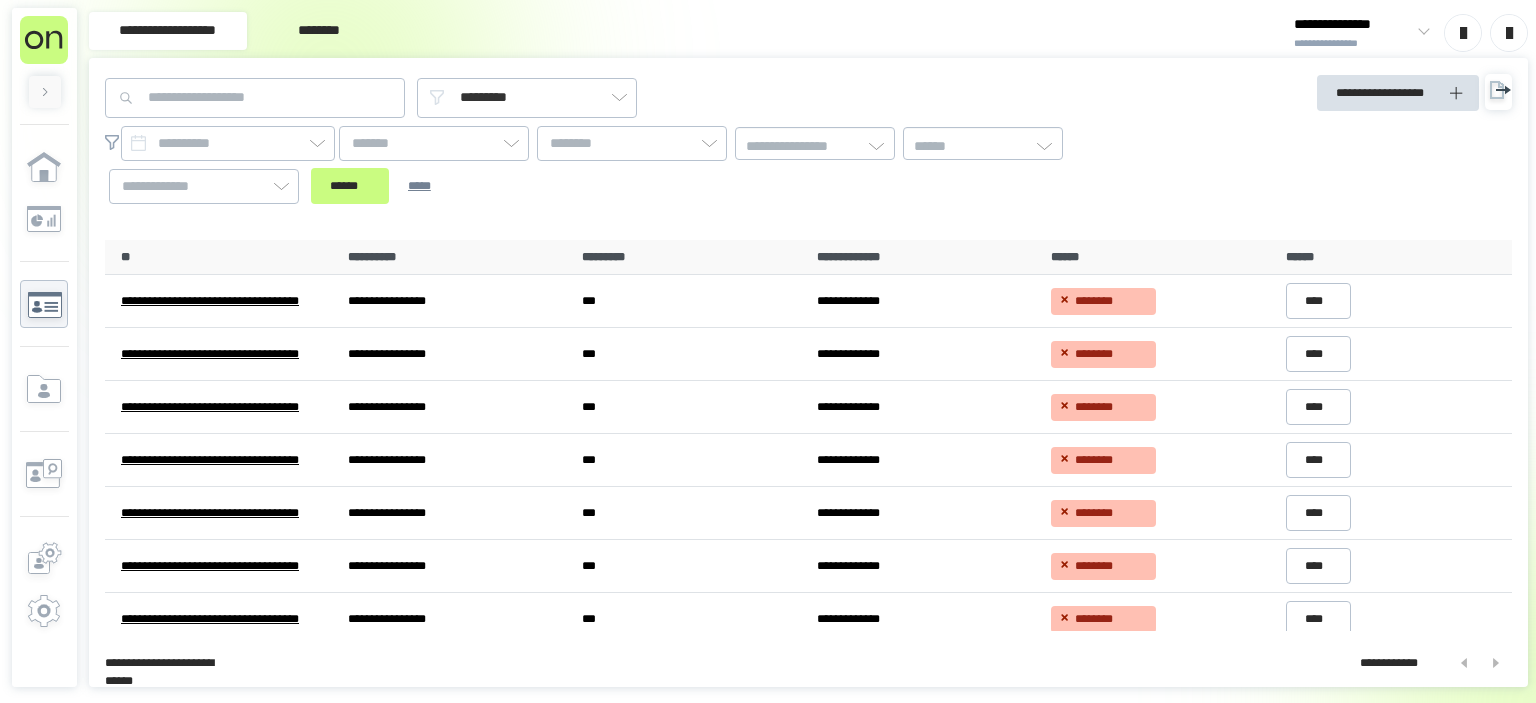 click on "**********" at bounding box center [1353, 44] 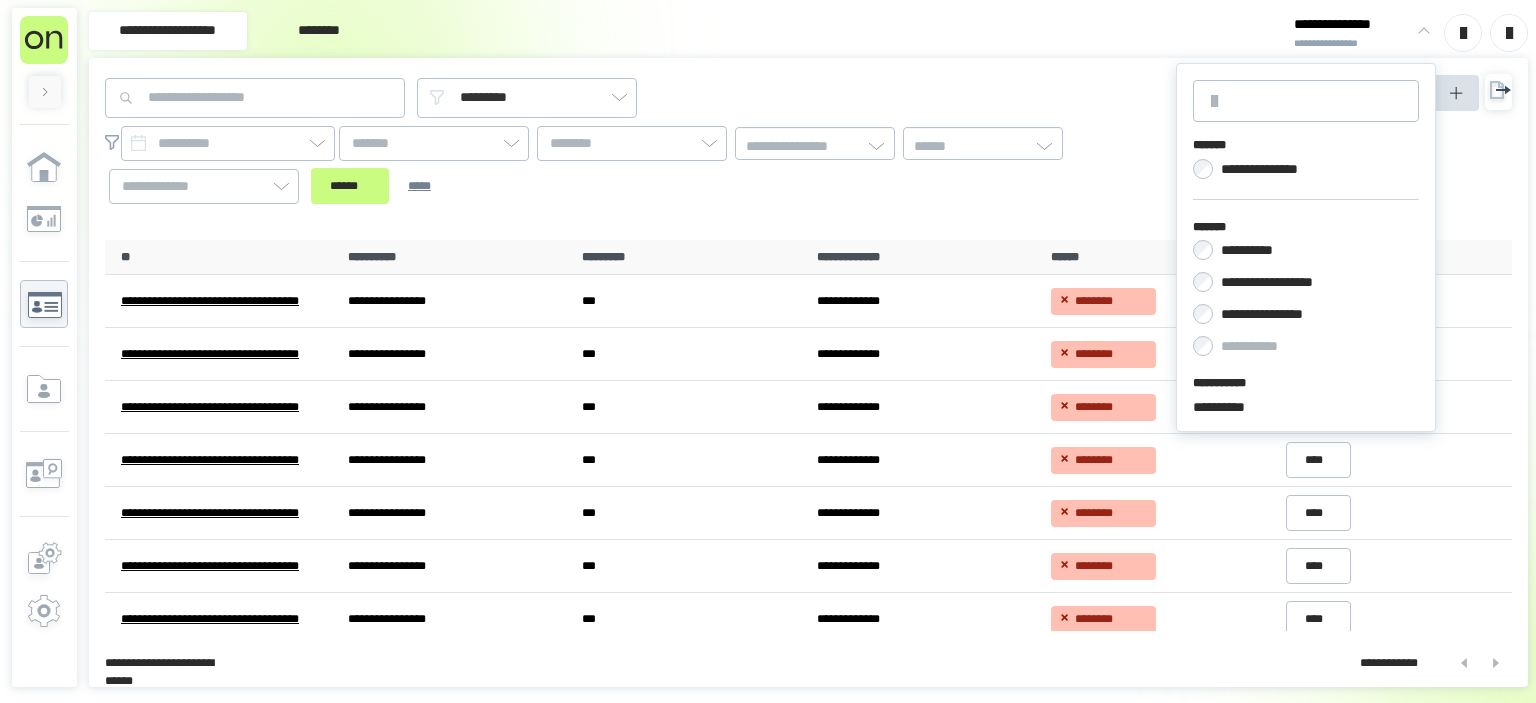click on "**********" at bounding box center (1287, 282) 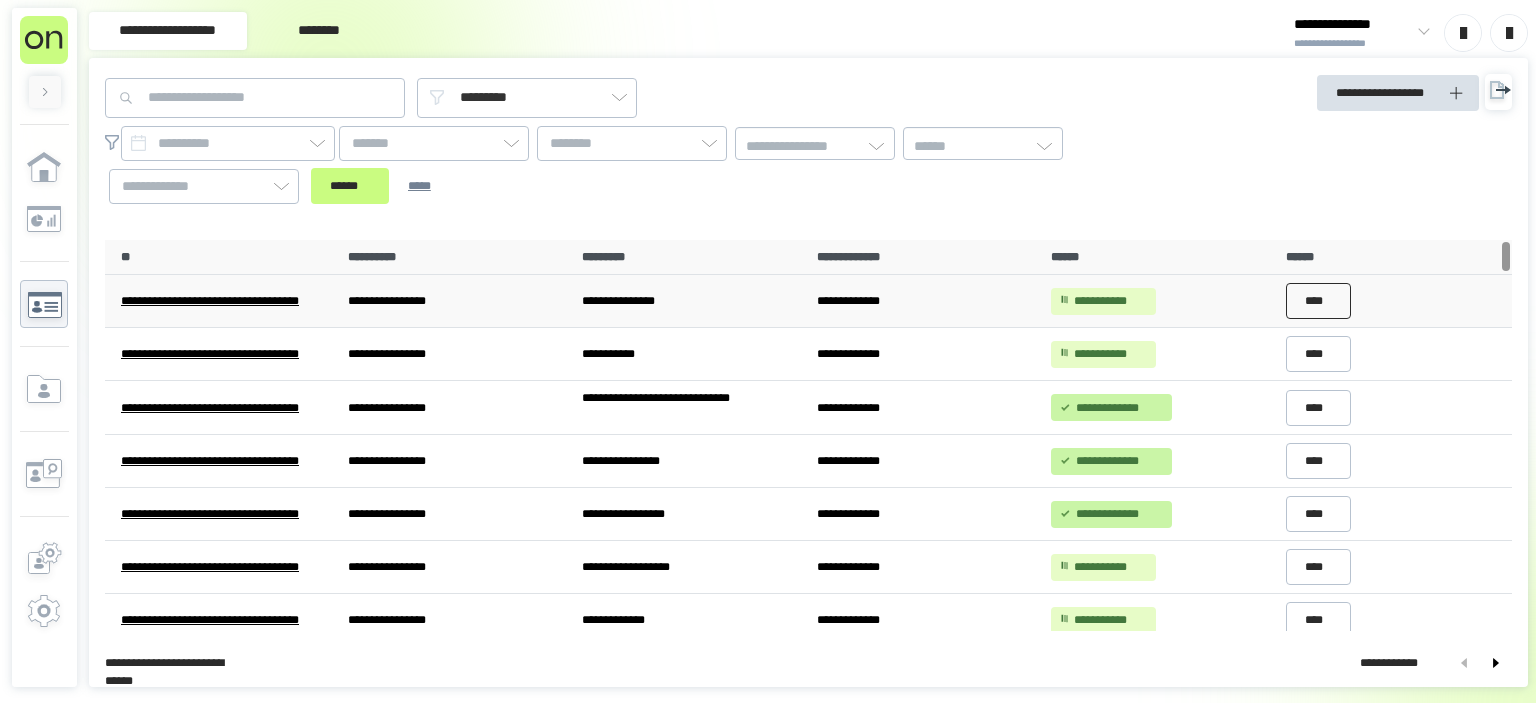click on "****" at bounding box center (1319, 301) 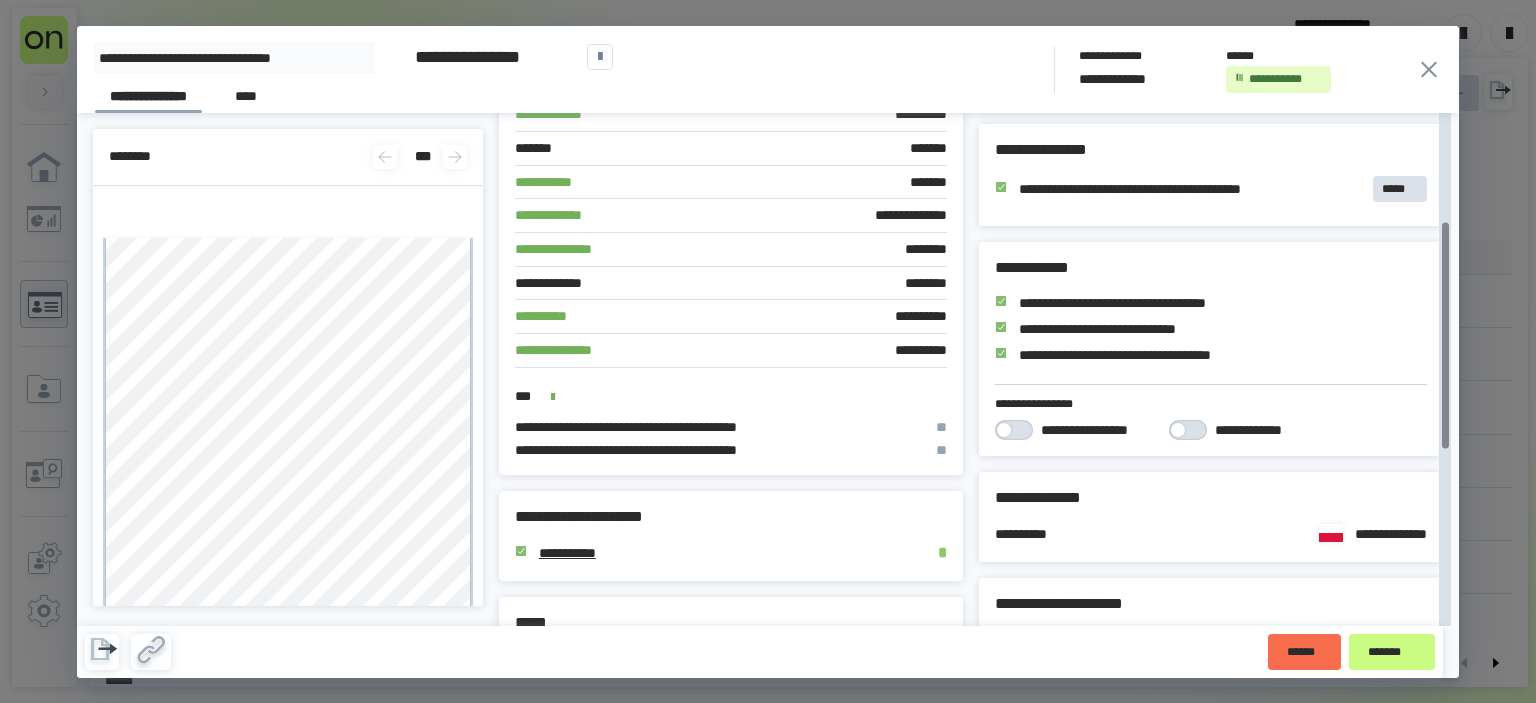 scroll, scrollTop: 246, scrollLeft: 0, axis: vertical 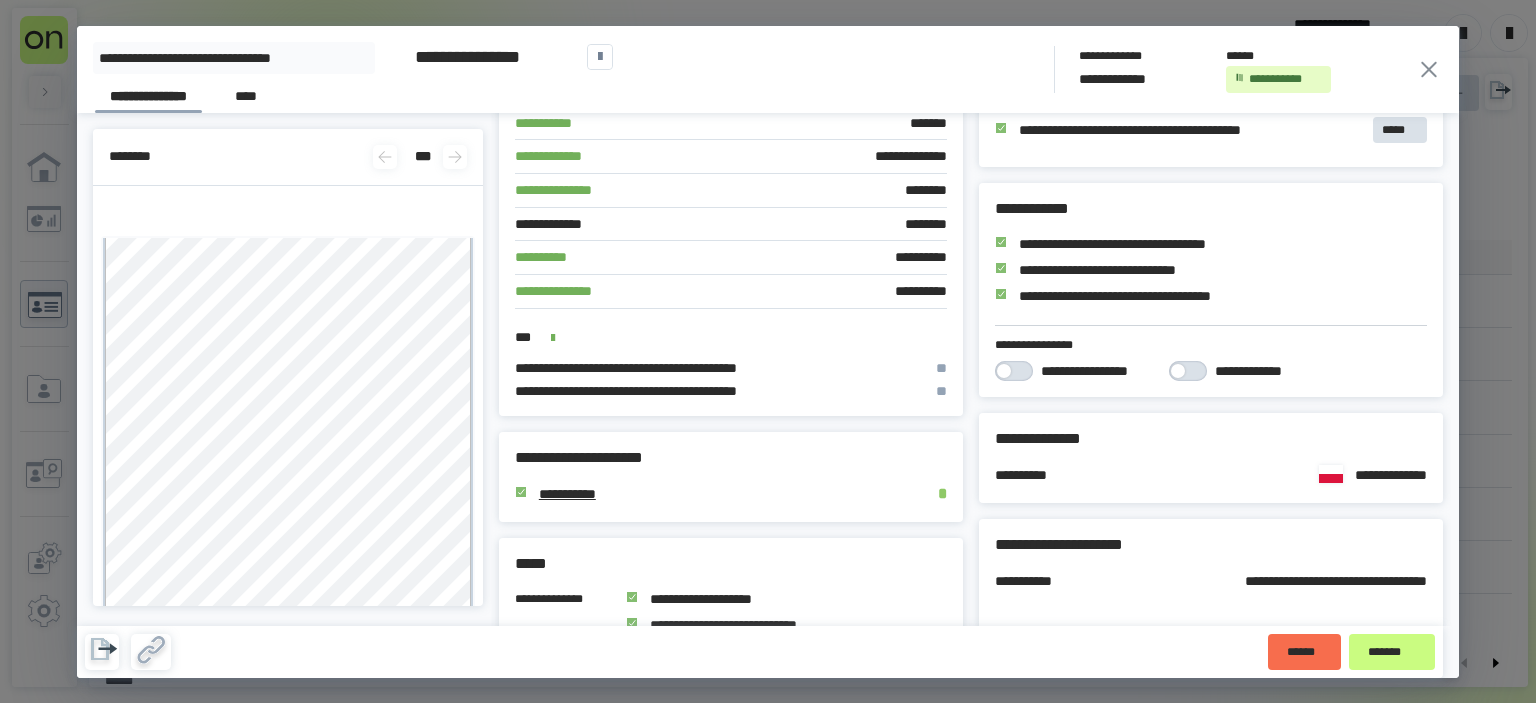 click 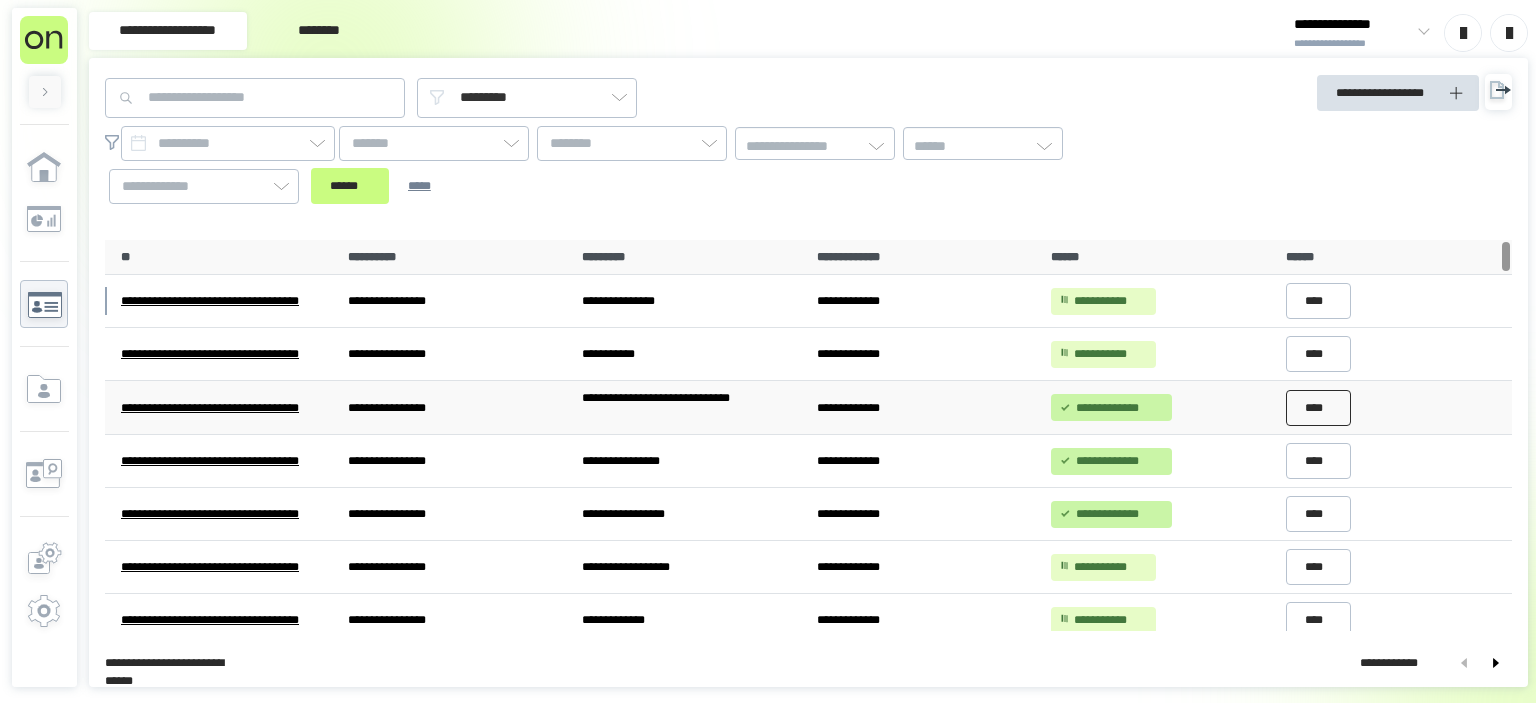 click on "****" at bounding box center (1319, 408) 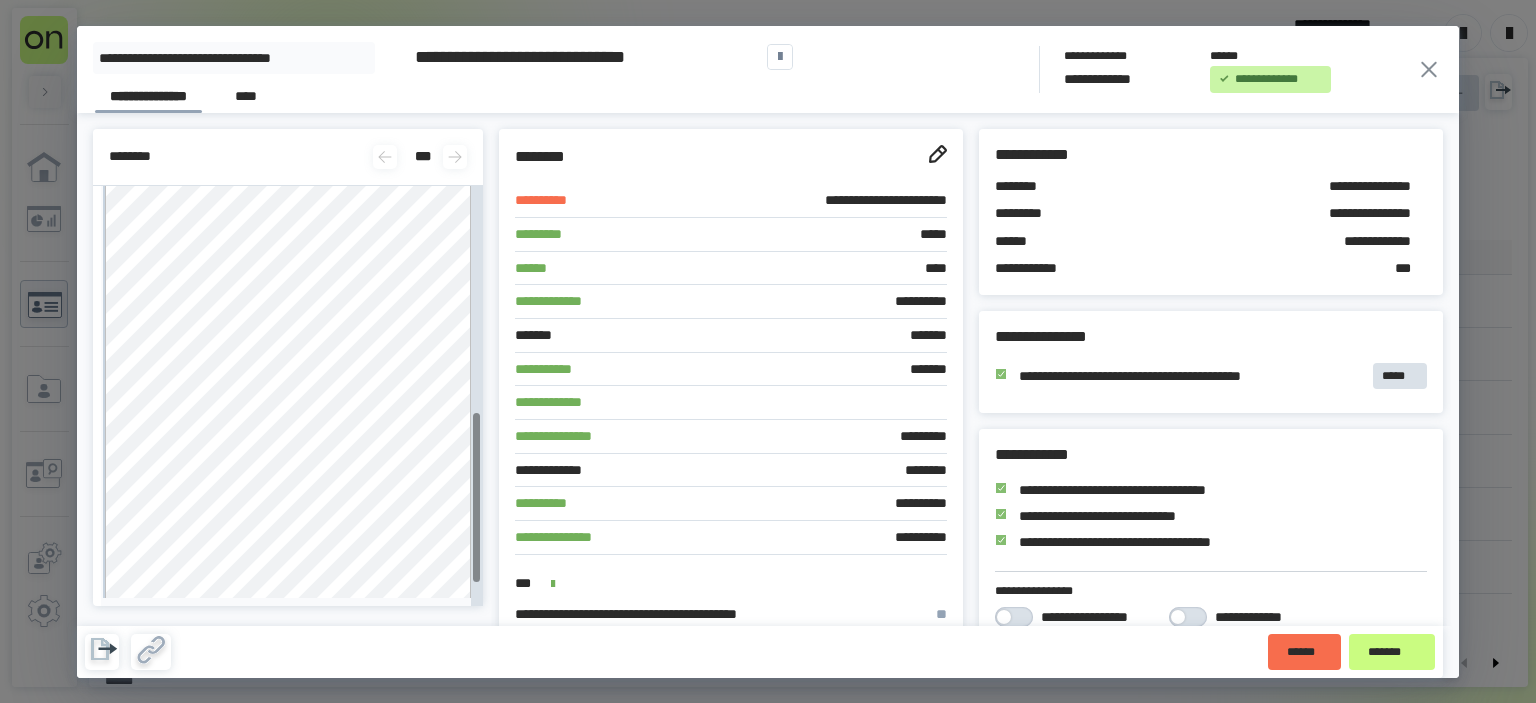 scroll, scrollTop: 610, scrollLeft: 0, axis: vertical 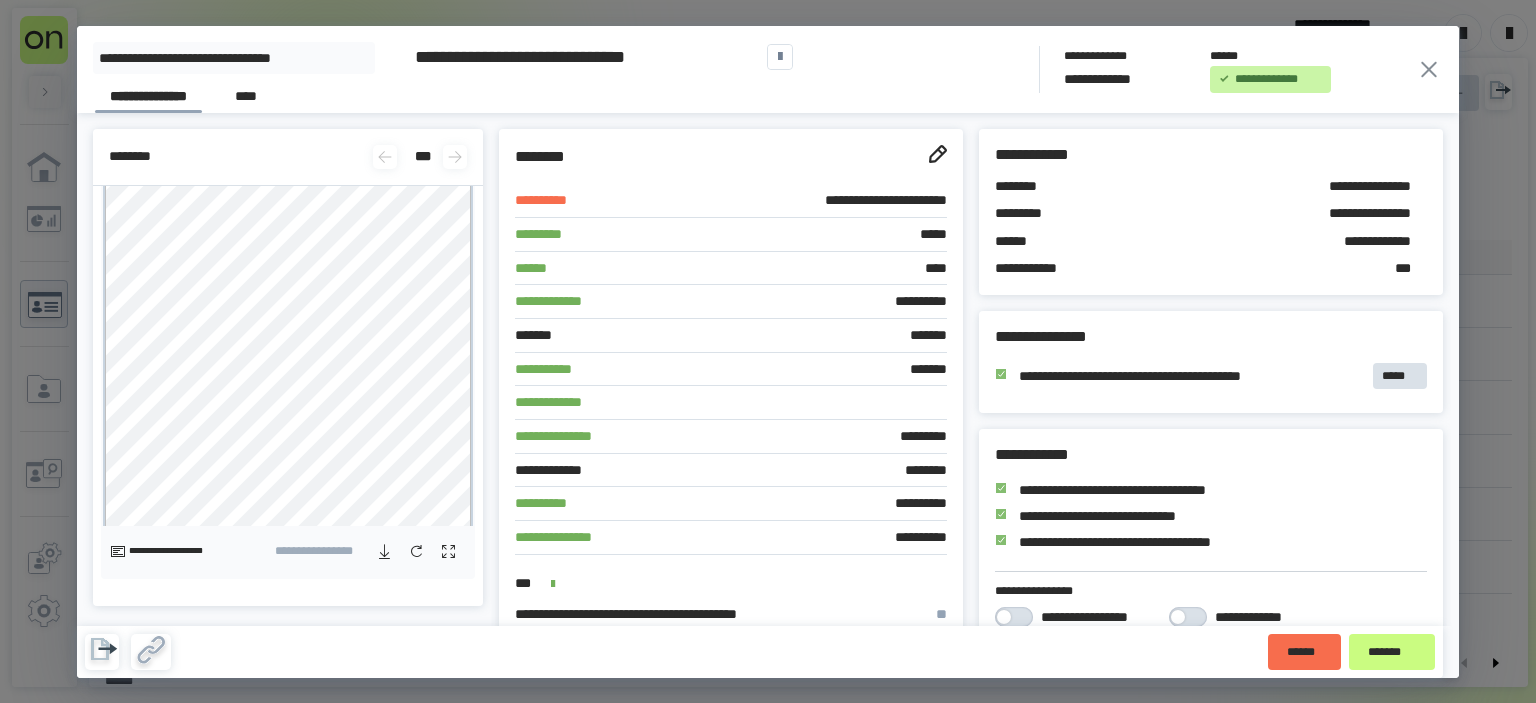 click 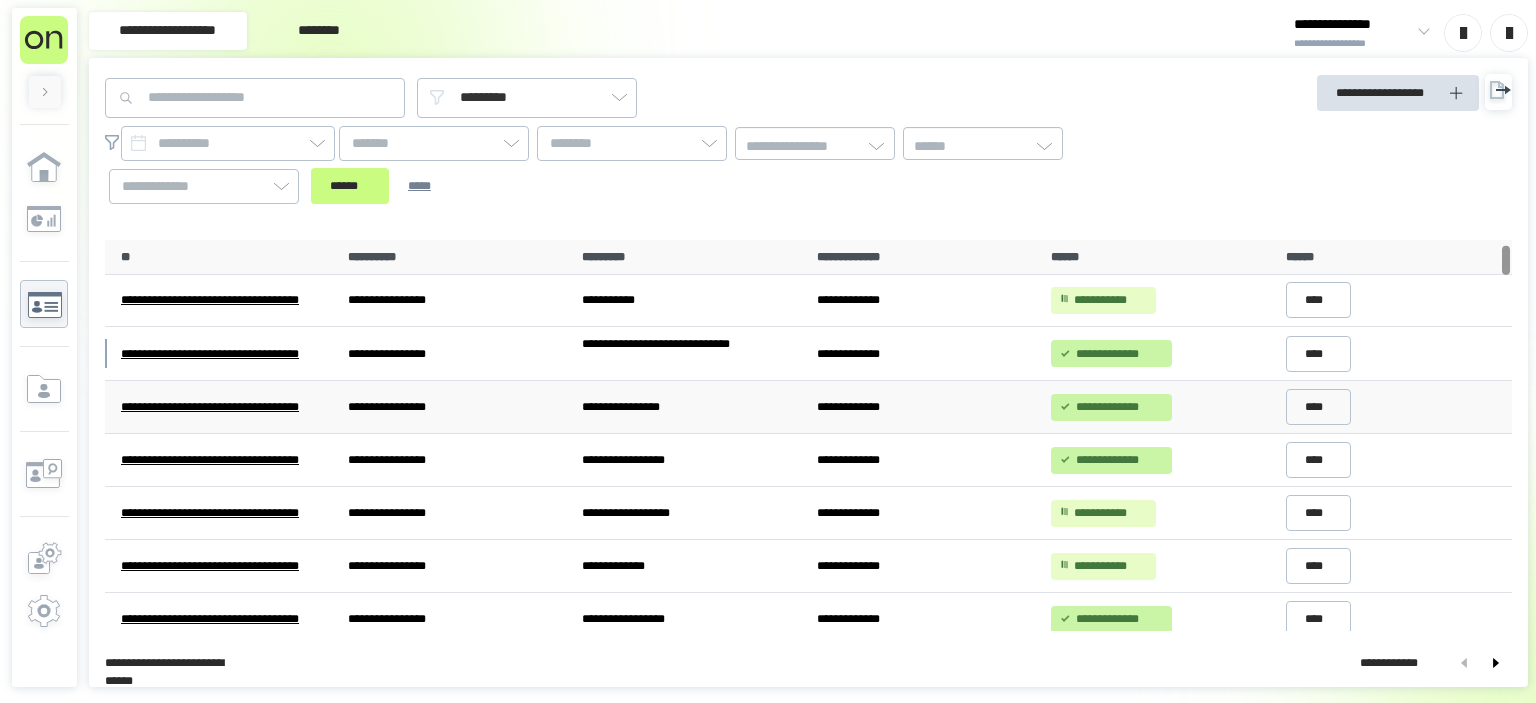 scroll, scrollTop: 59, scrollLeft: 0, axis: vertical 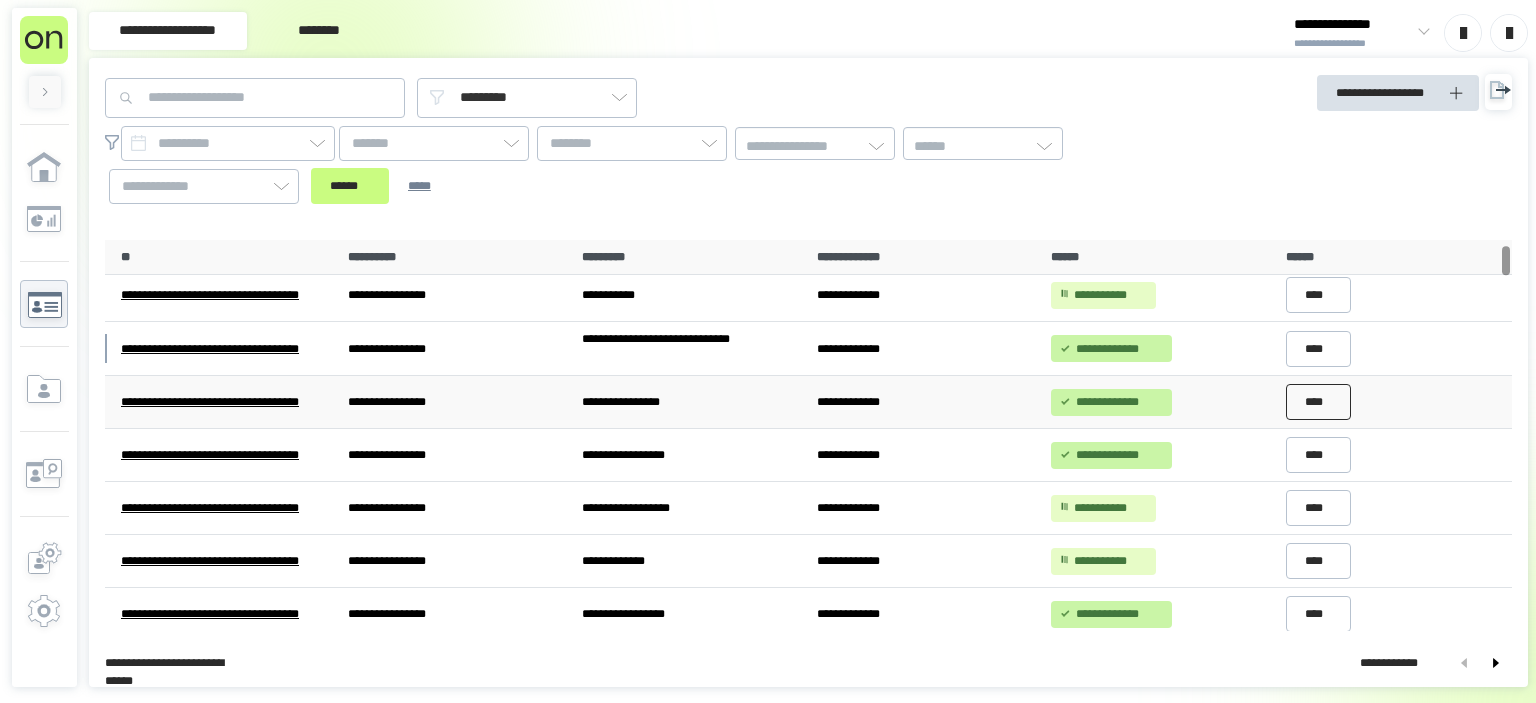 click on "****" at bounding box center [1319, 402] 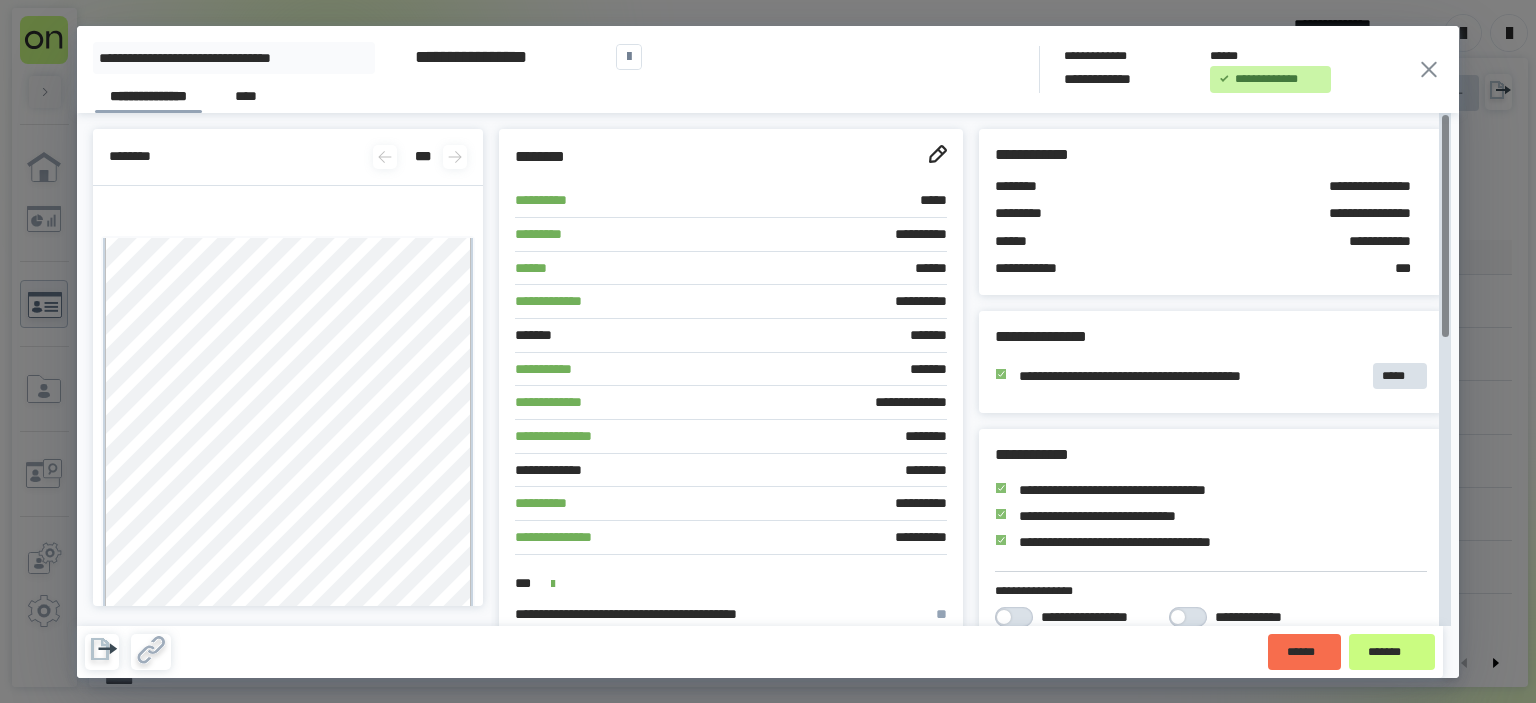 scroll, scrollTop: 0, scrollLeft: 0, axis: both 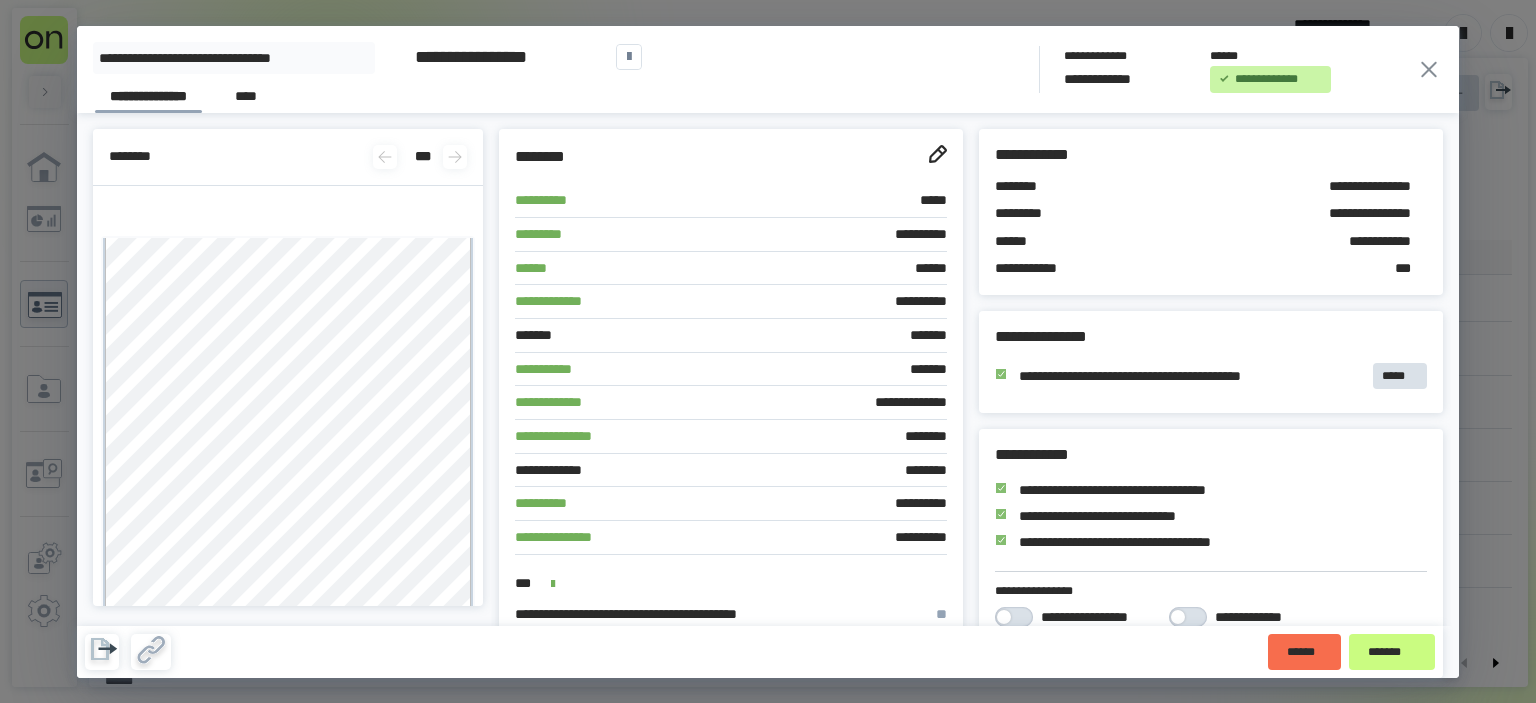 click 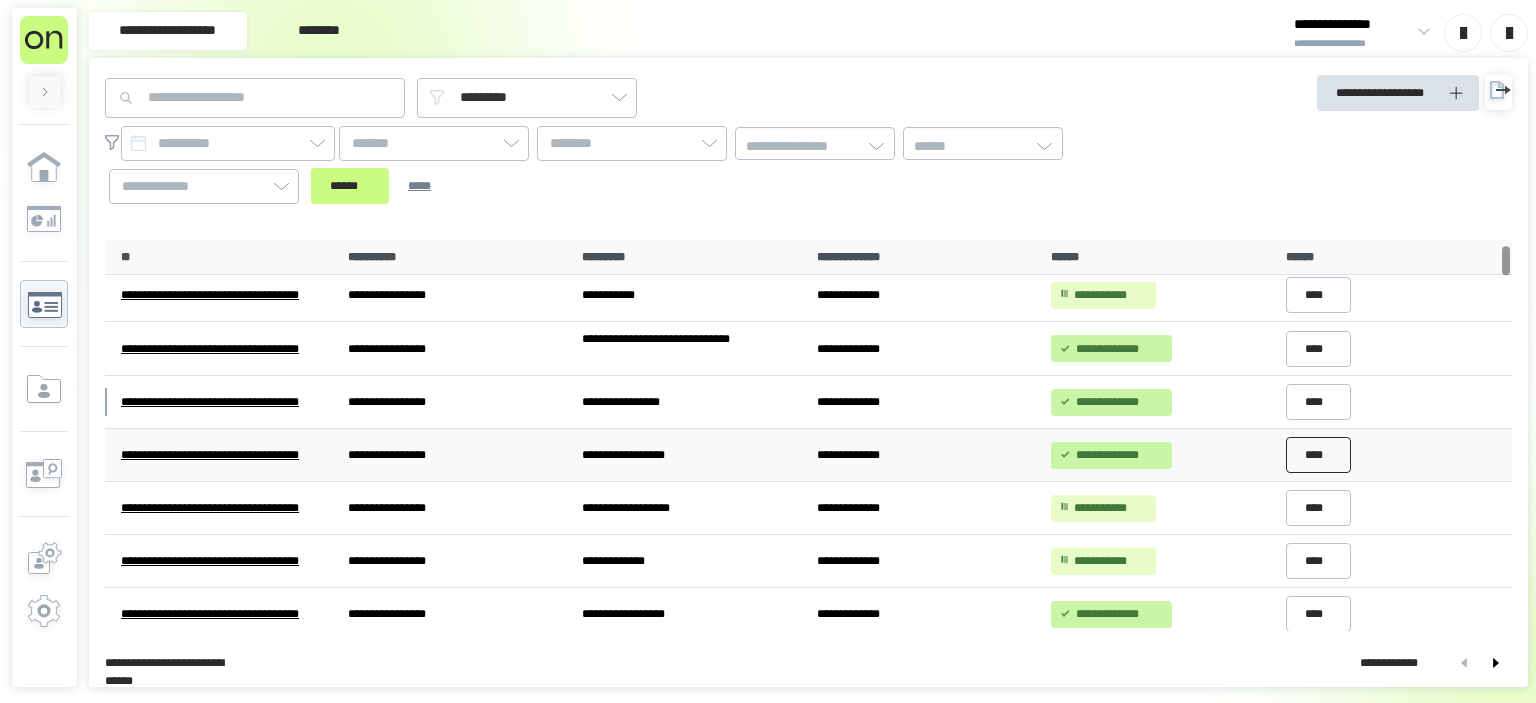 click on "****" at bounding box center (1319, 455) 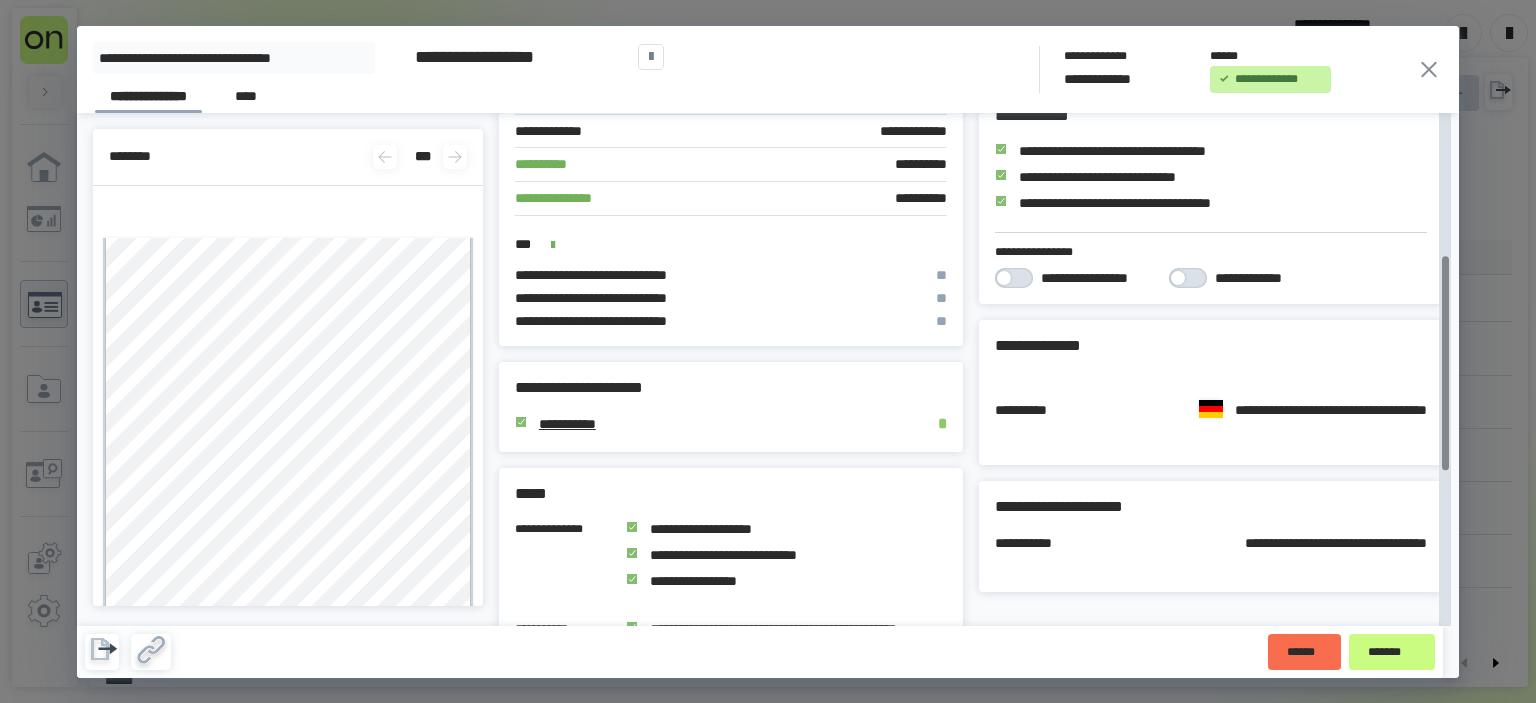 scroll, scrollTop: 340, scrollLeft: 0, axis: vertical 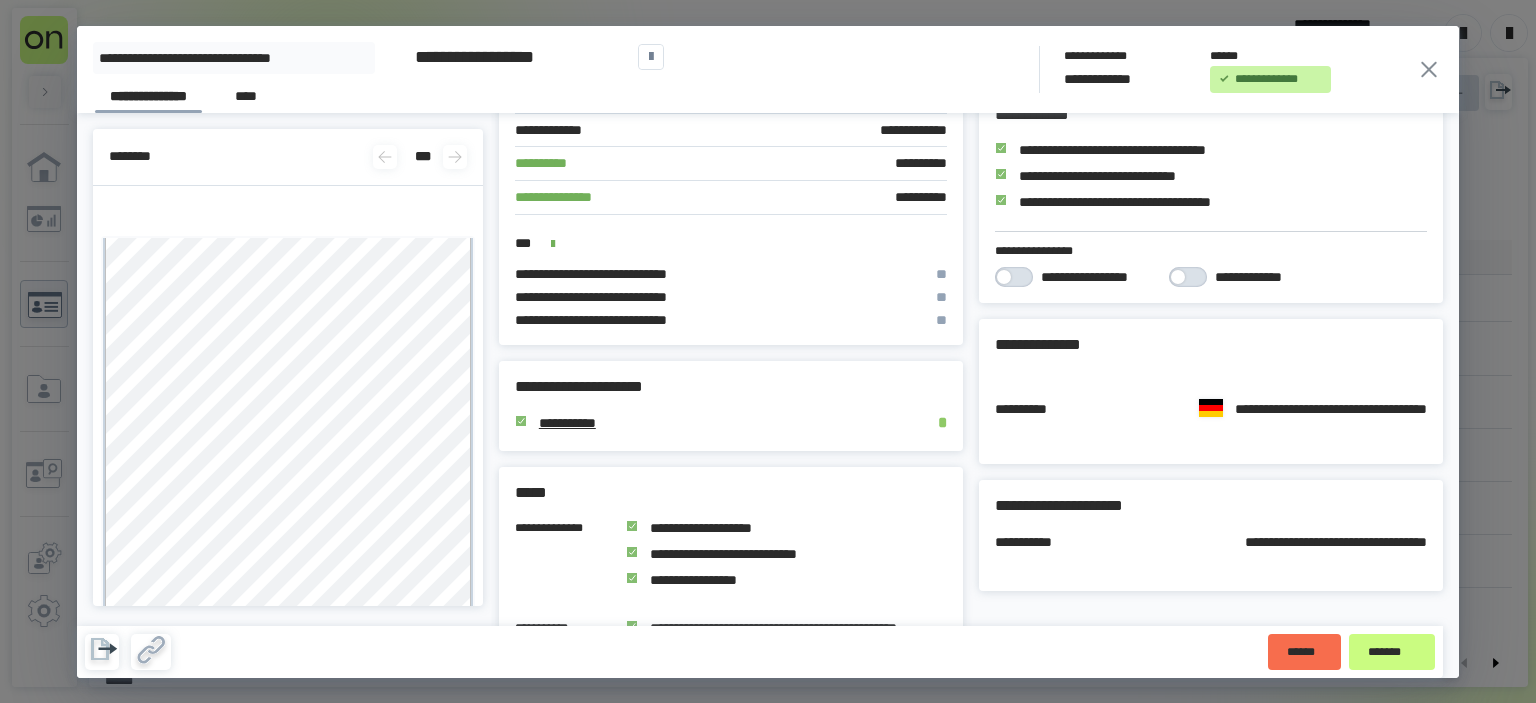 click 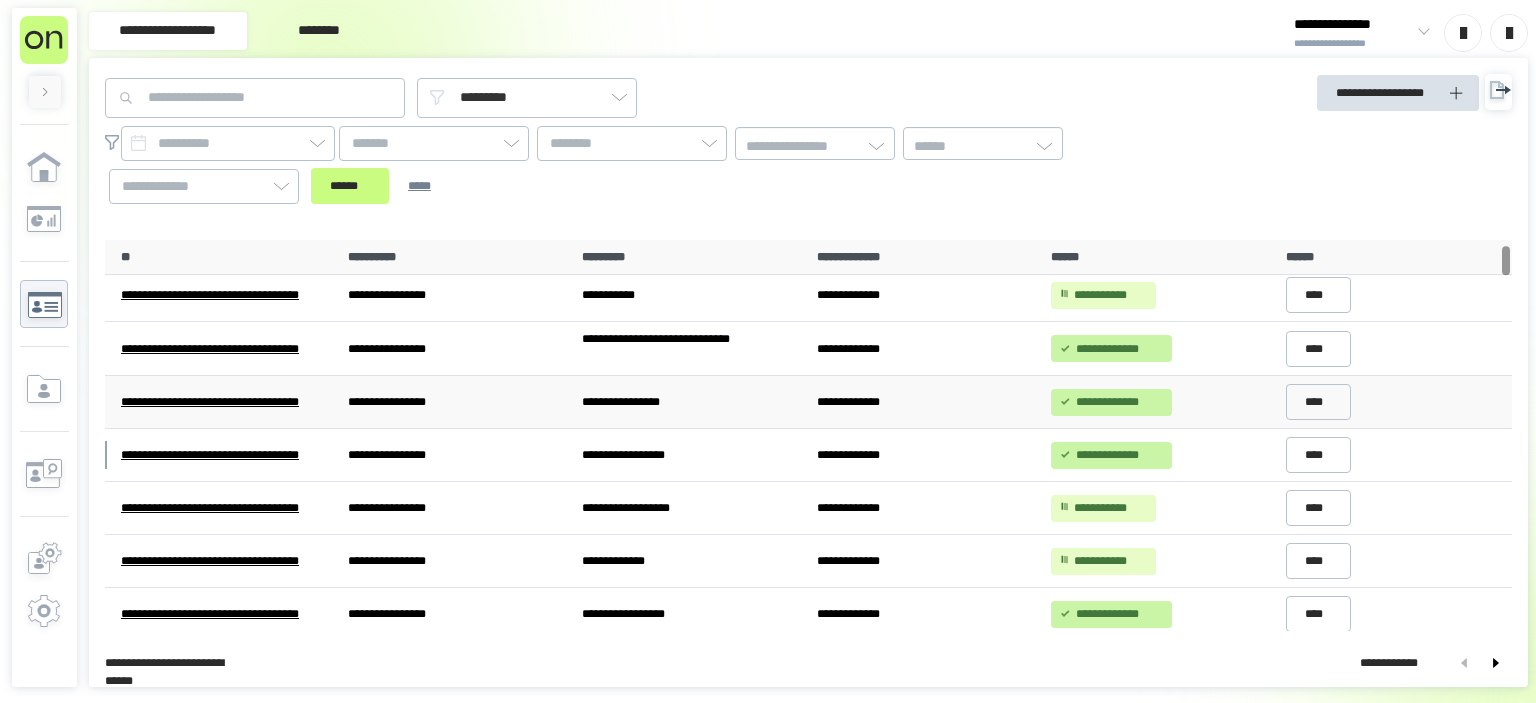 scroll, scrollTop: 30, scrollLeft: 0, axis: vertical 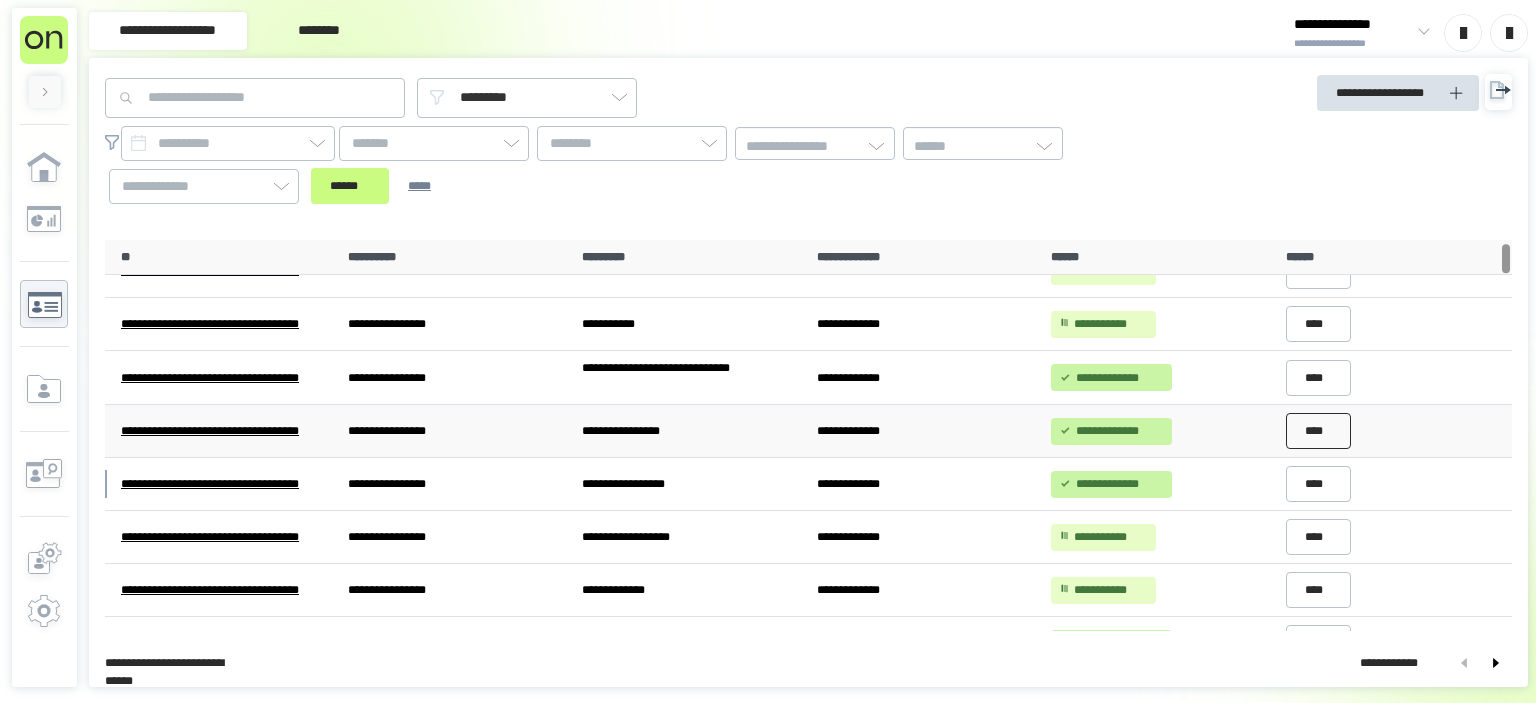 click on "****" at bounding box center [1319, 431] 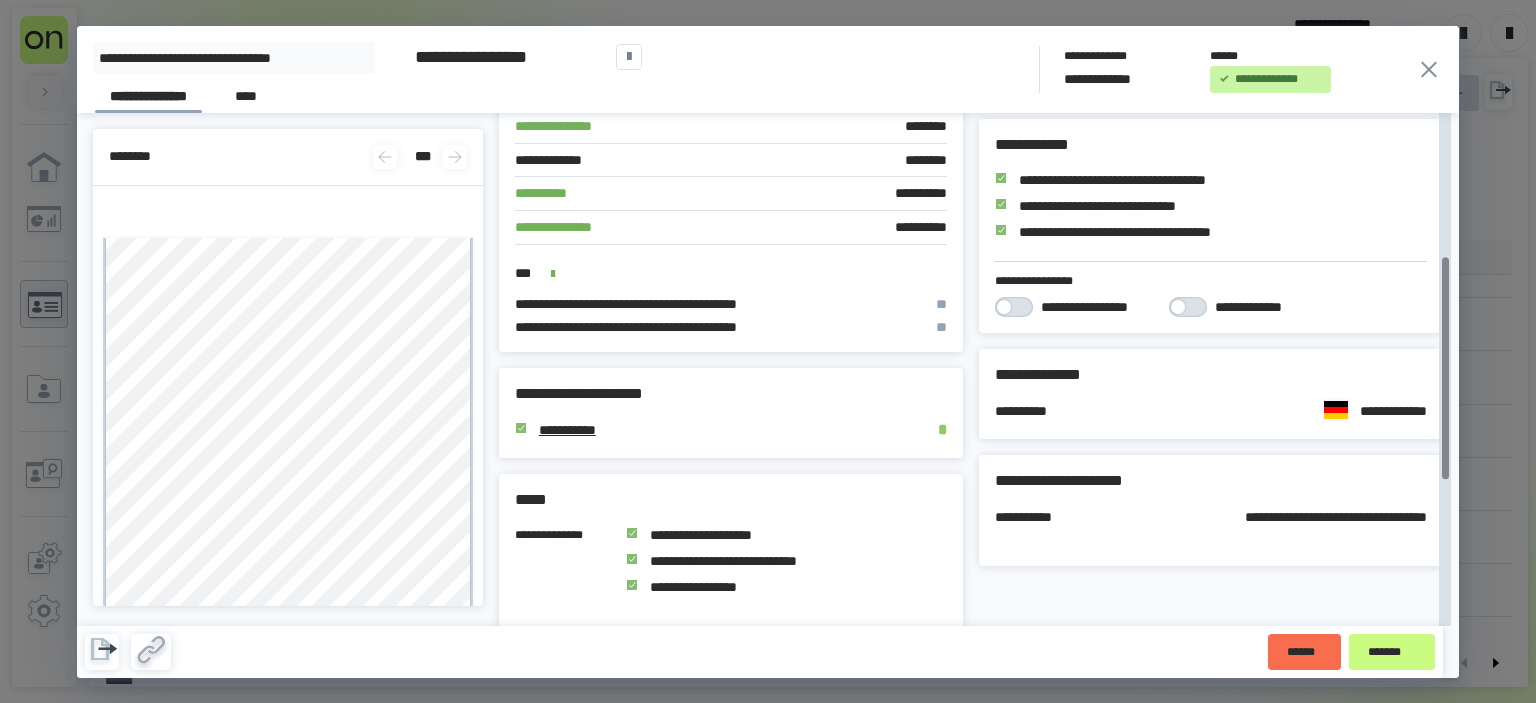 scroll, scrollTop: 328, scrollLeft: 0, axis: vertical 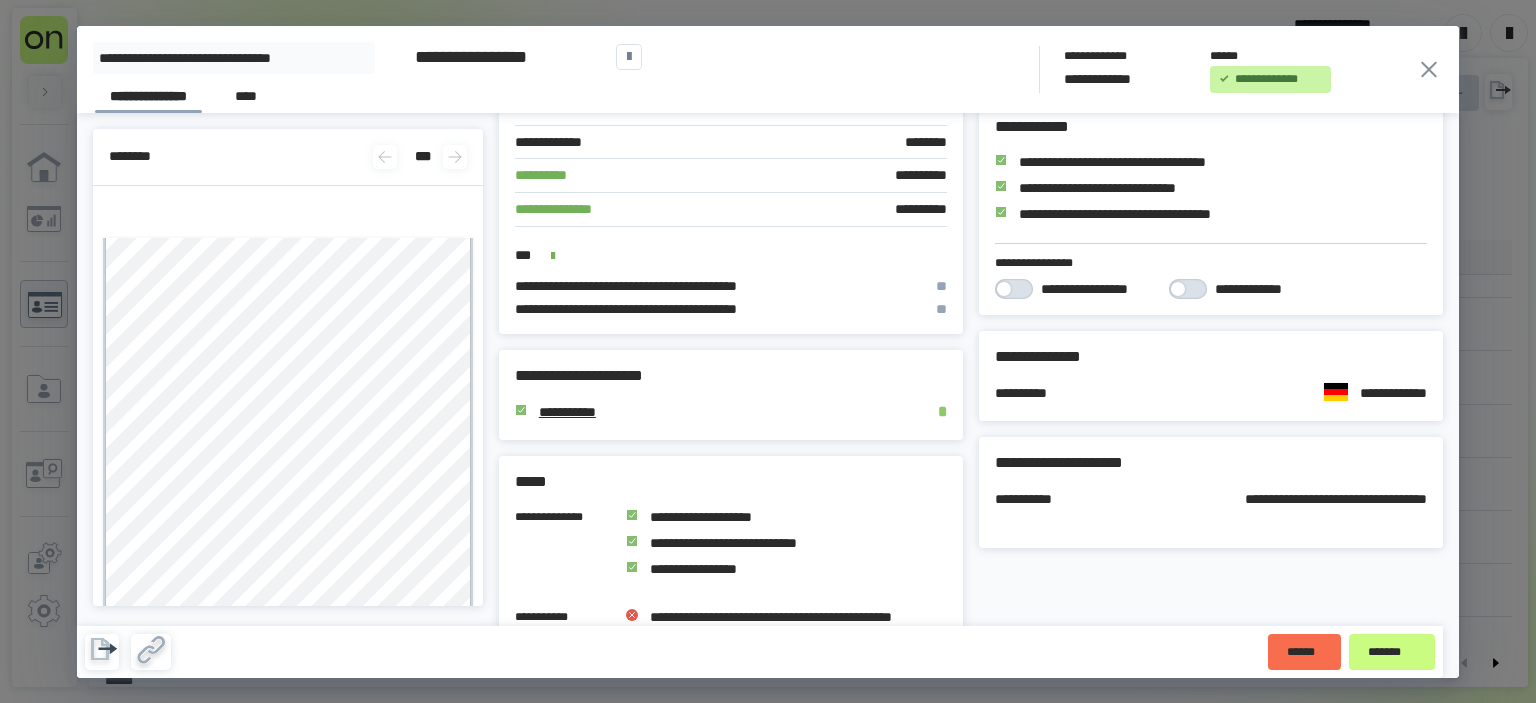 click 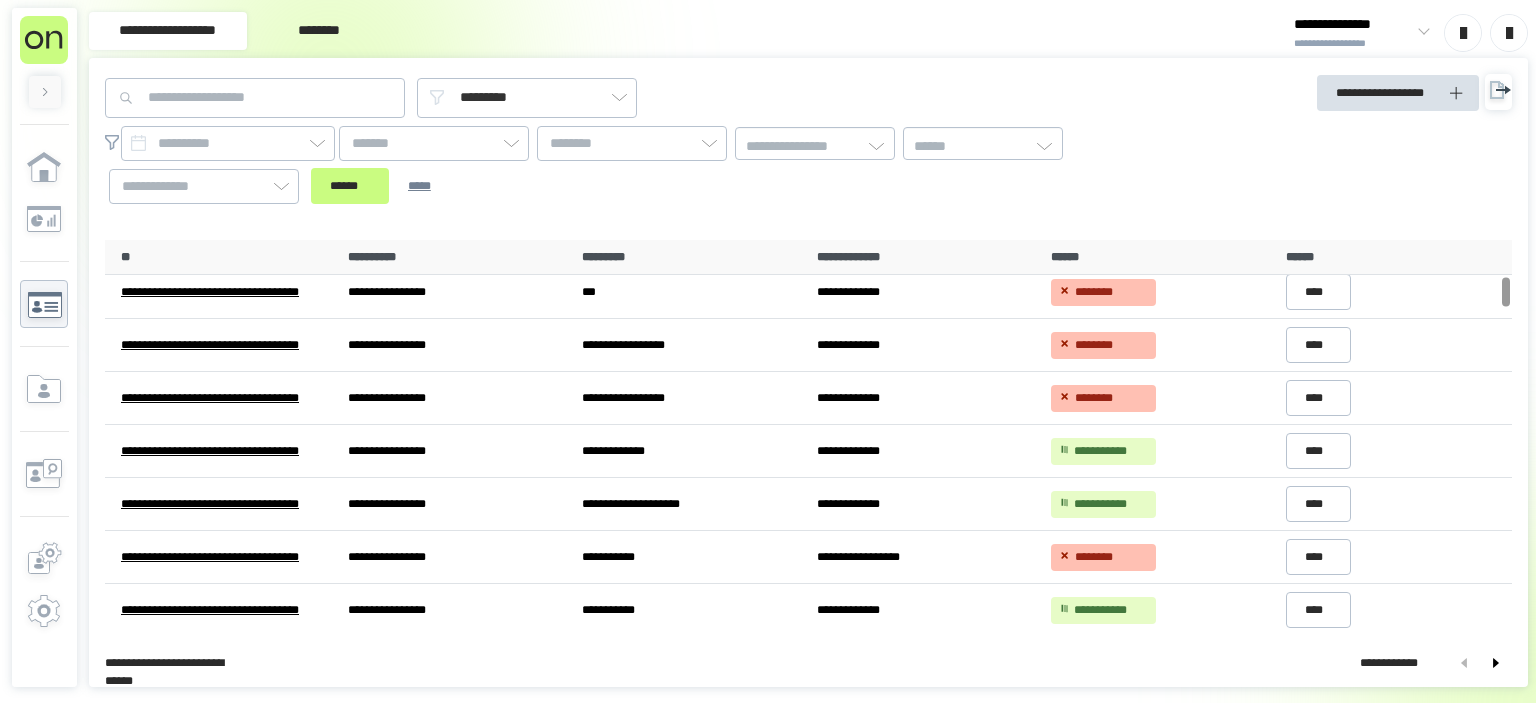 scroll, scrollTop: 488, scrollLeft: 0, axis: vertical 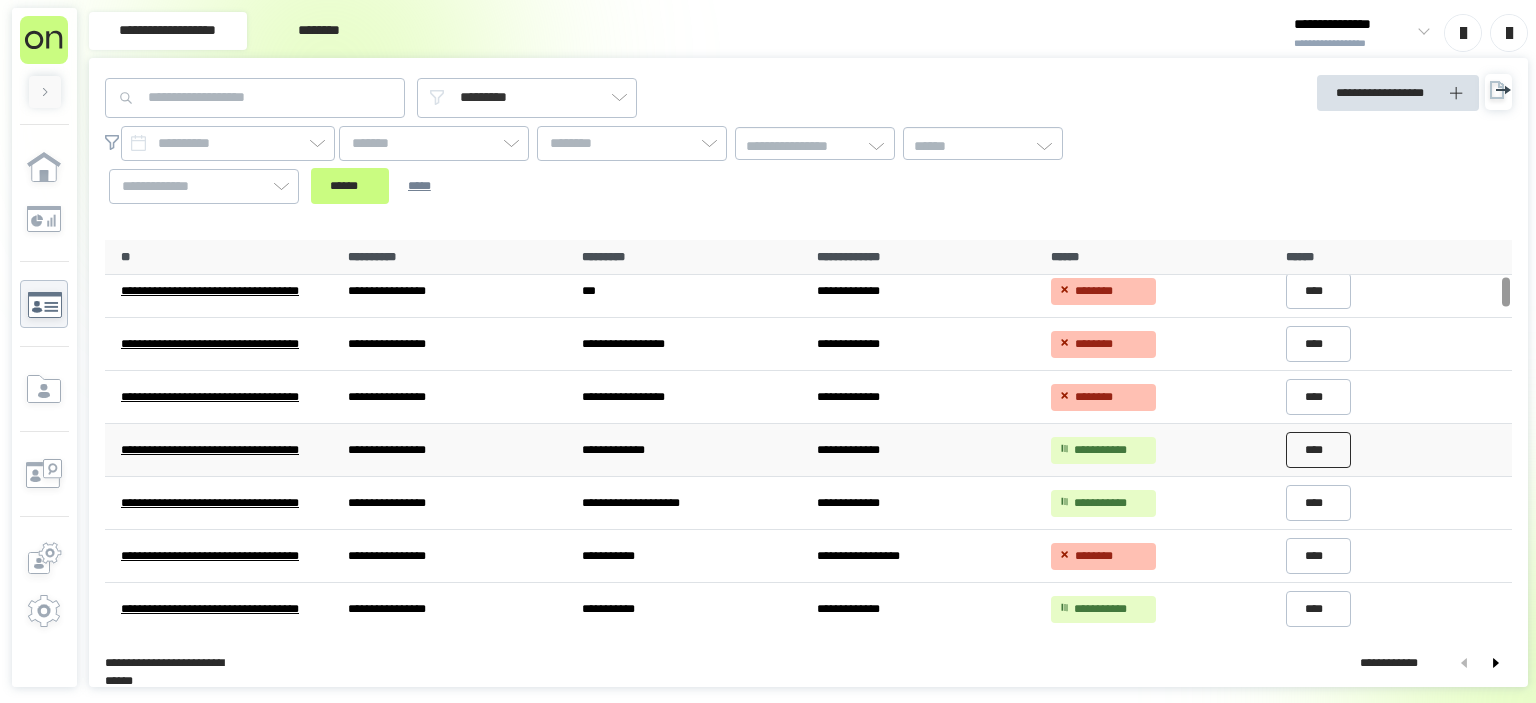 click on "****" at bounding box center [1319, 450] 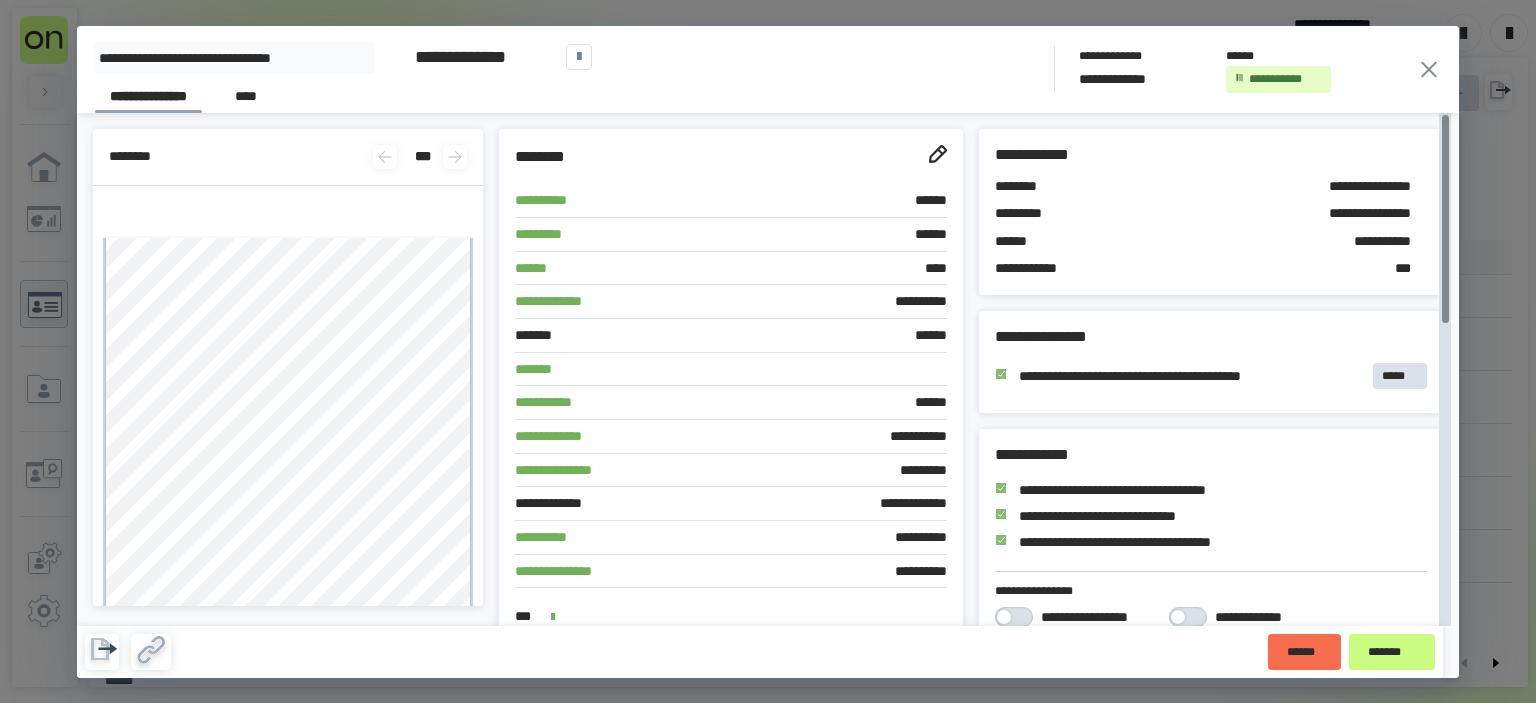 click 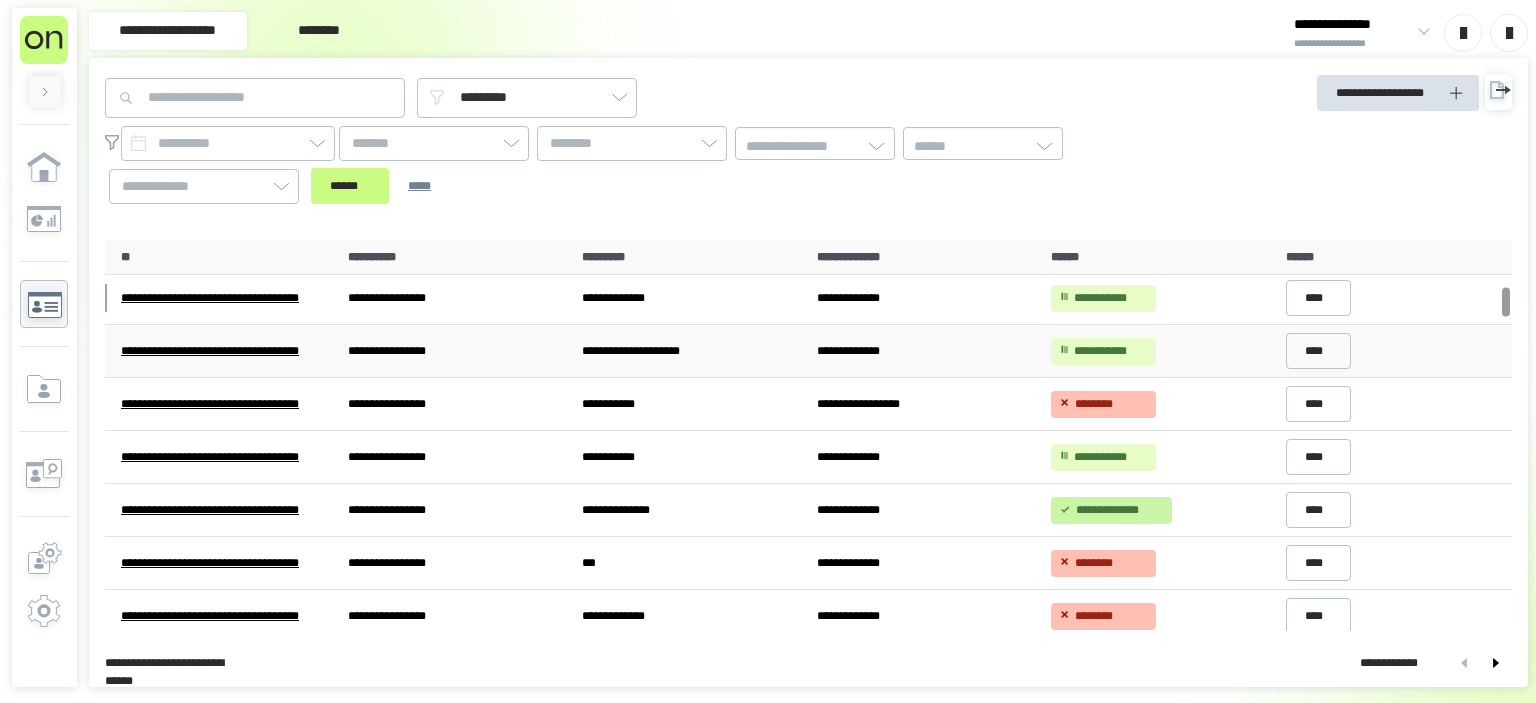 scroll, scrollTop: 642, scrollLeft: 0, axis: vertical 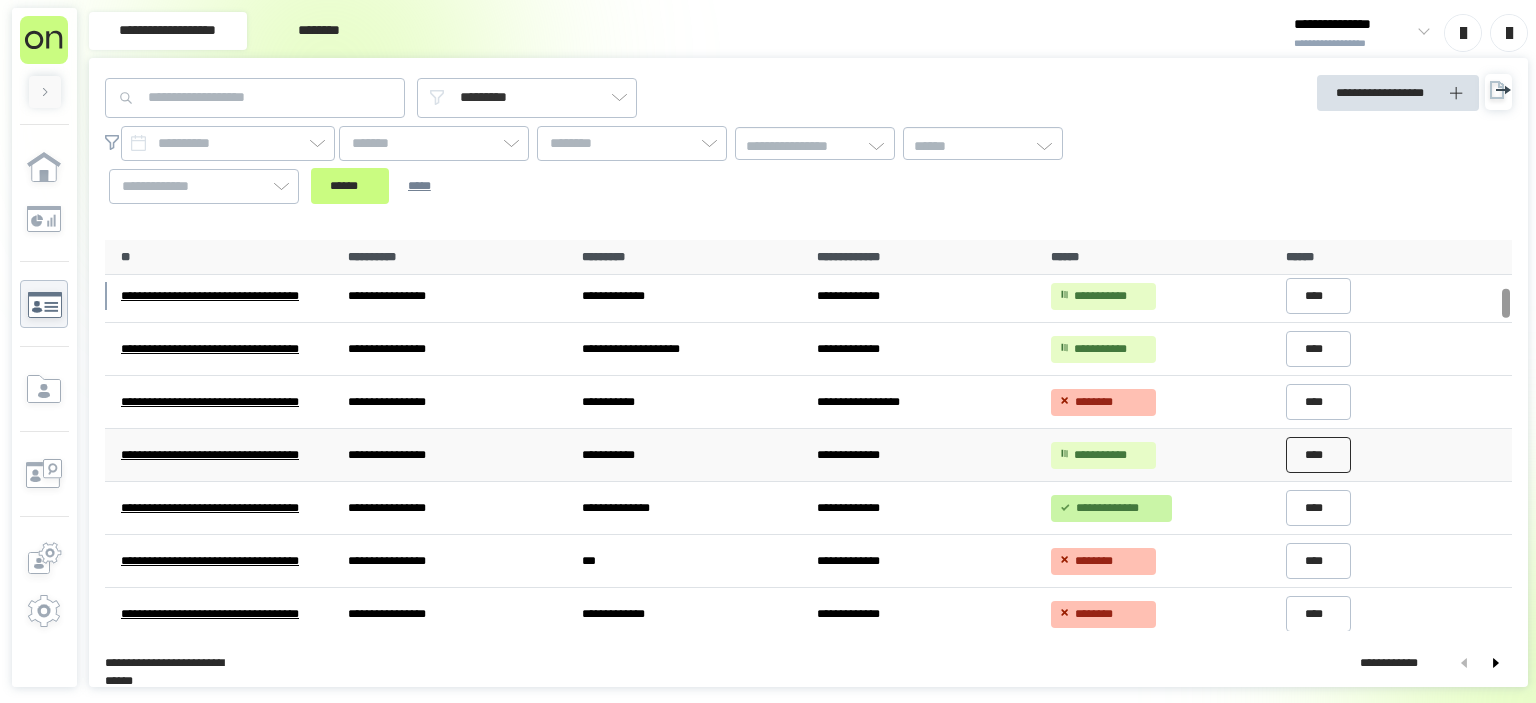 click on "****" at bounding box center [1319, 455] 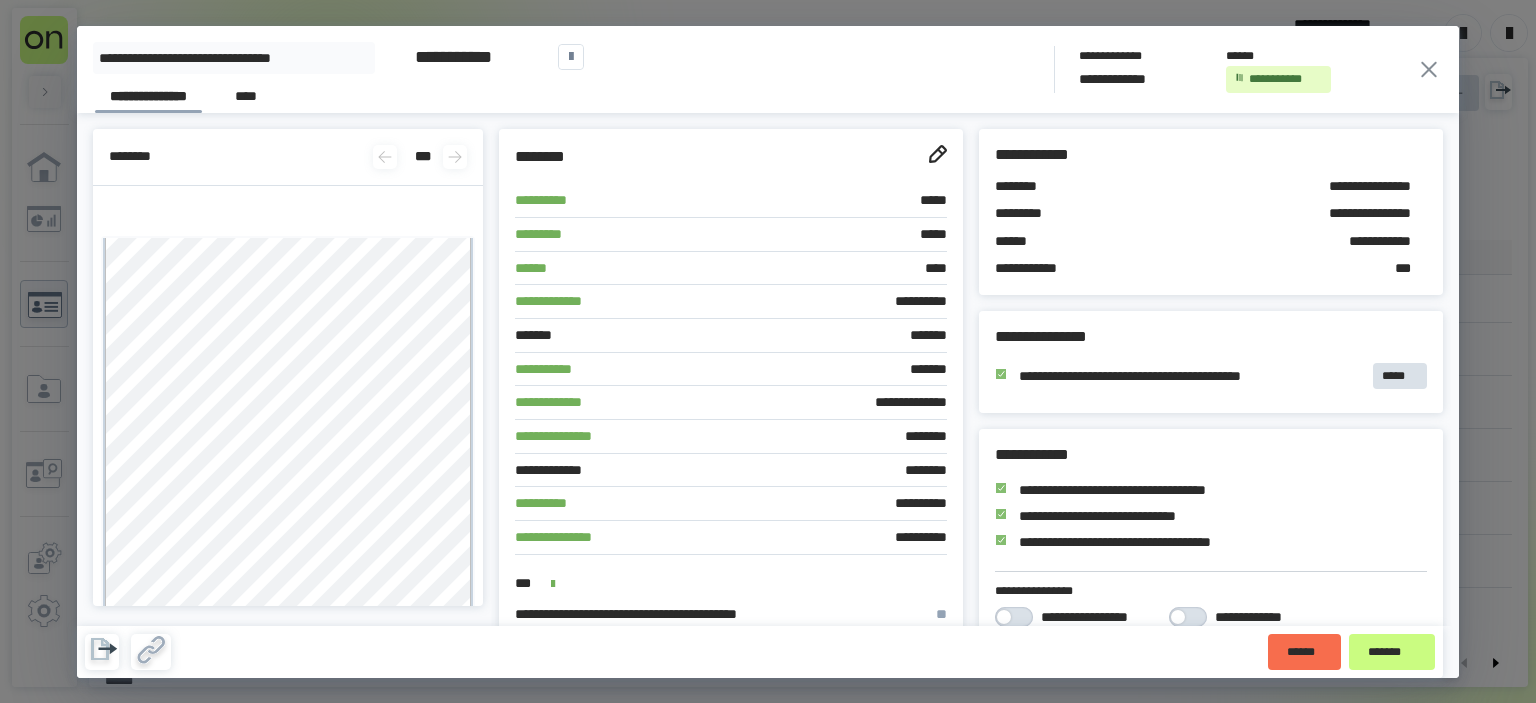 click 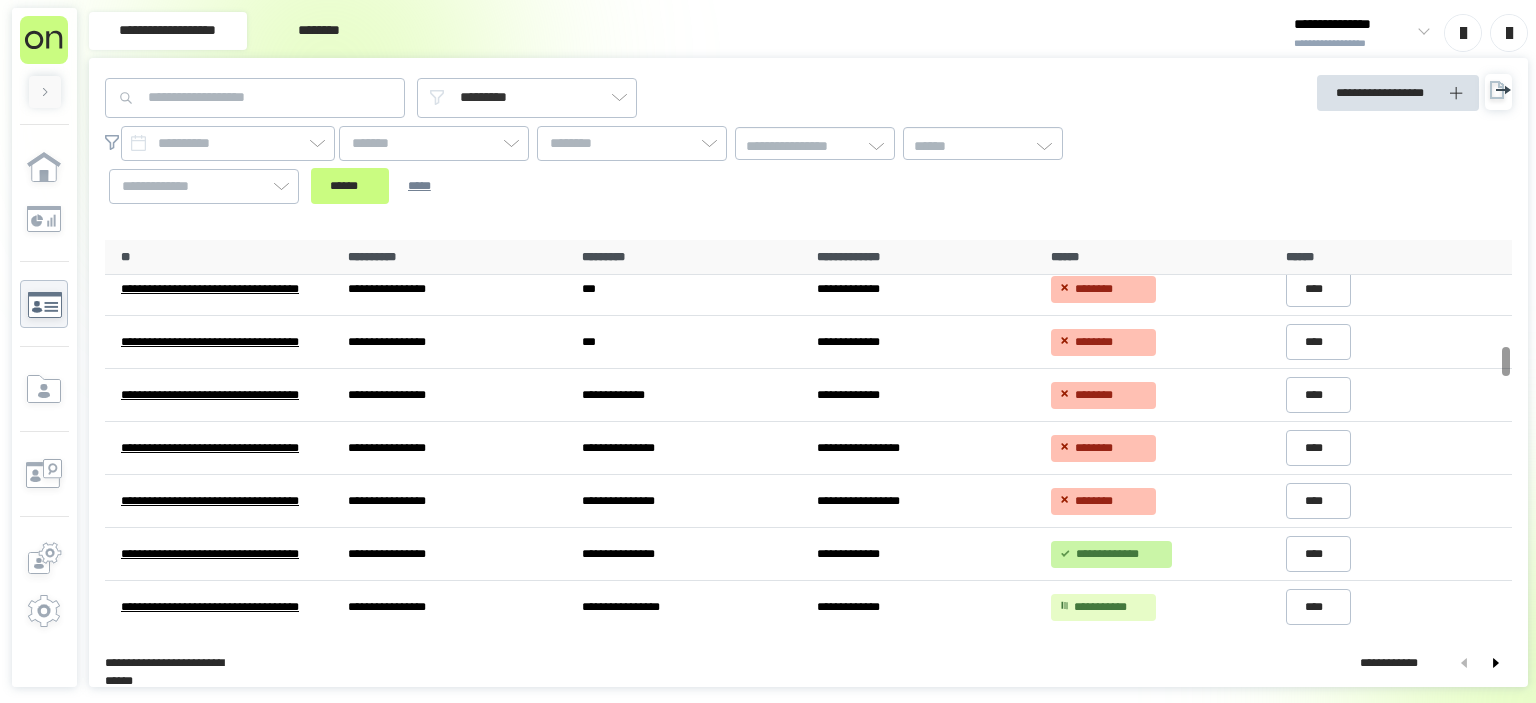 scroll, scrollTop: 1444, scrollLeft: 0, axis: vertical 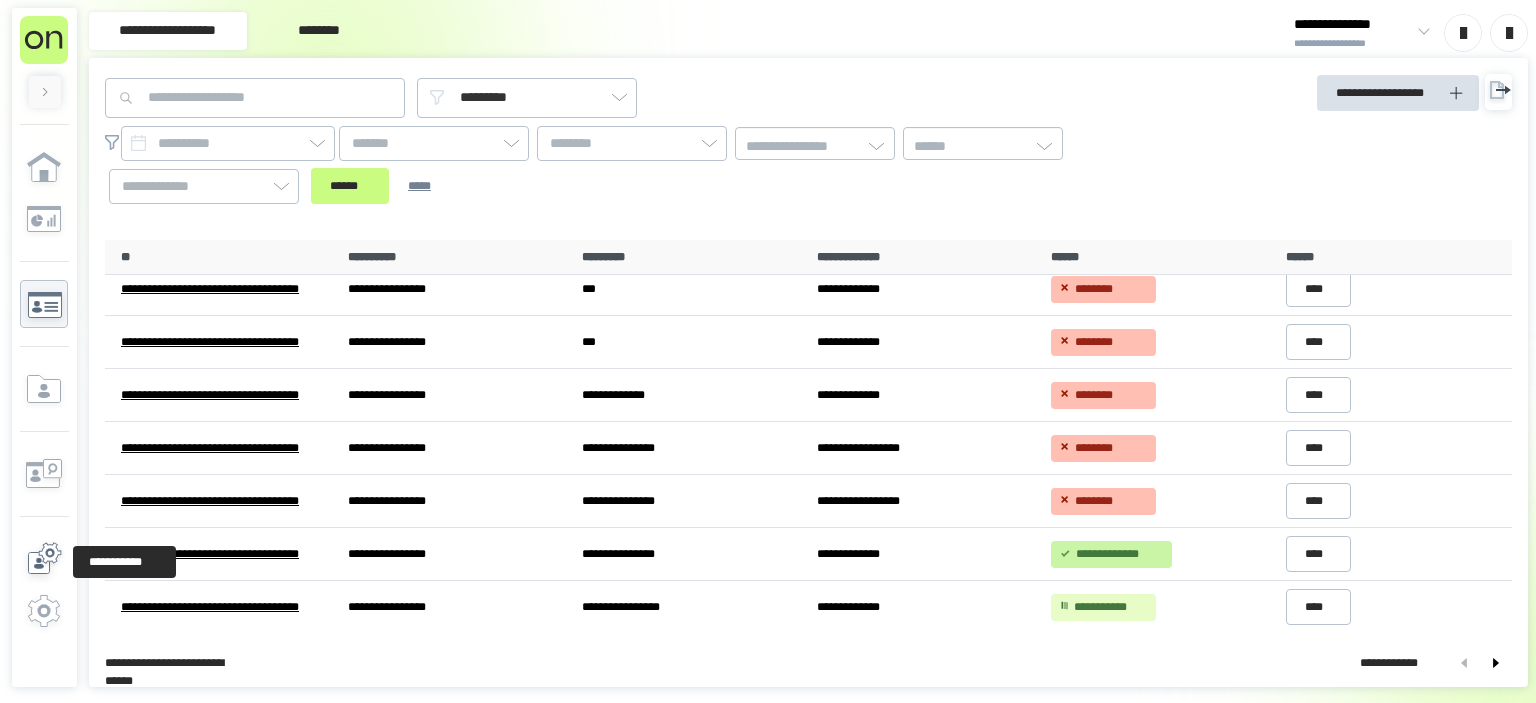 click 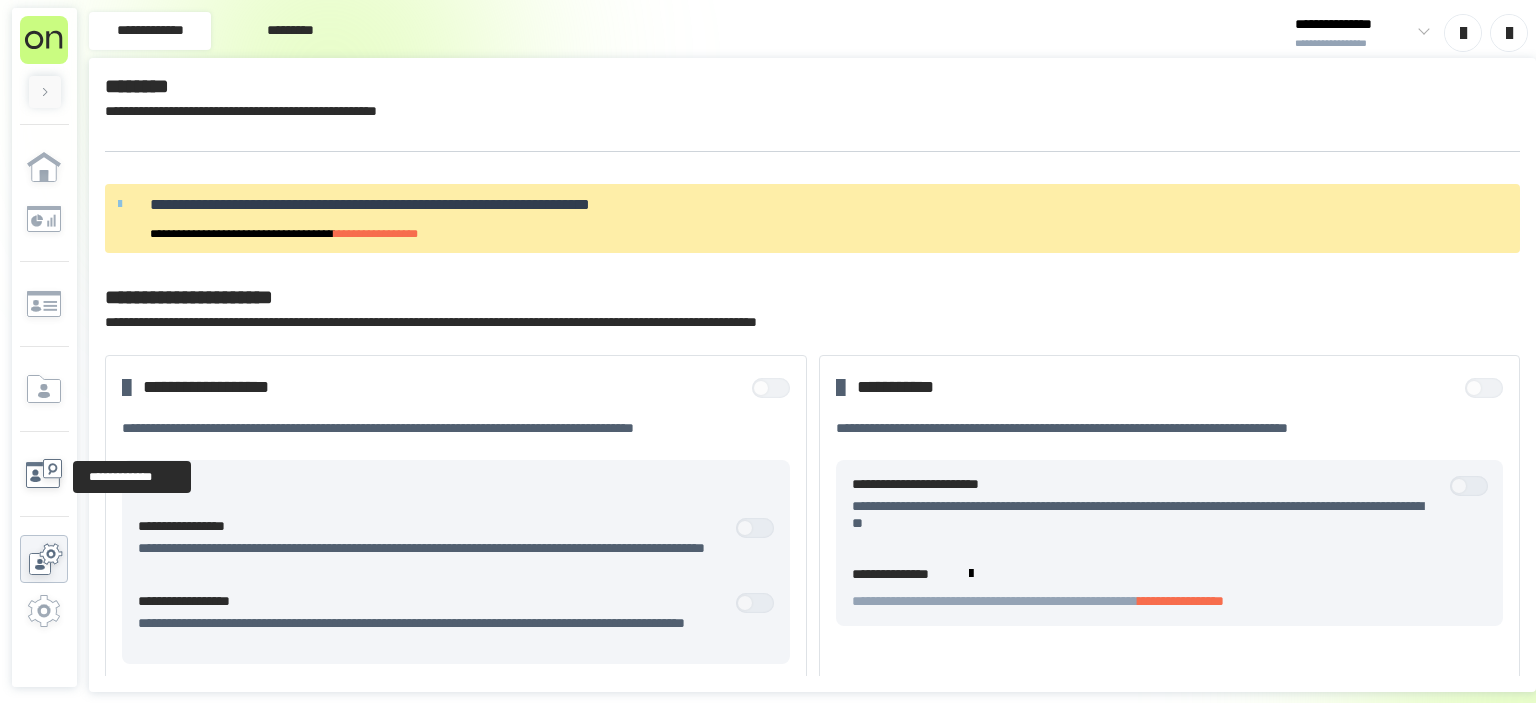 click 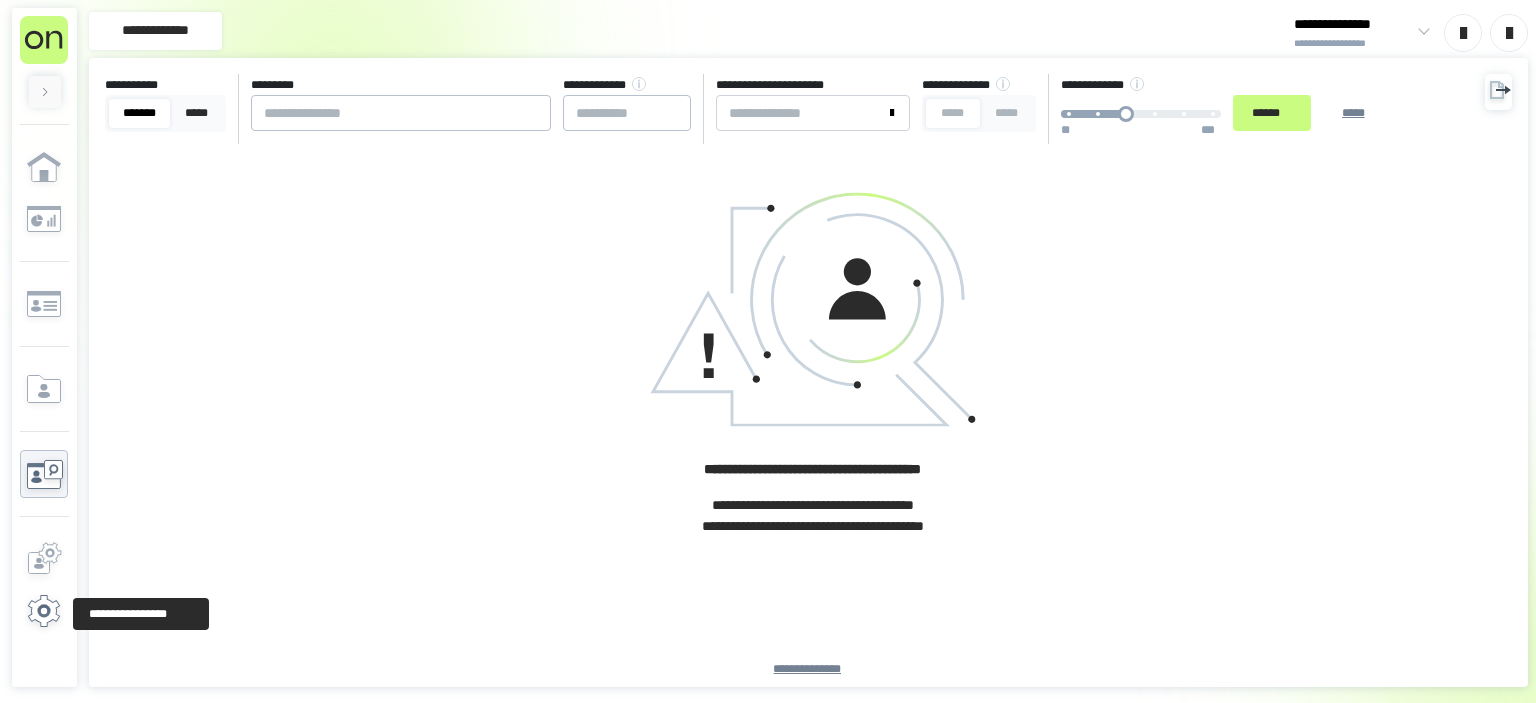 click 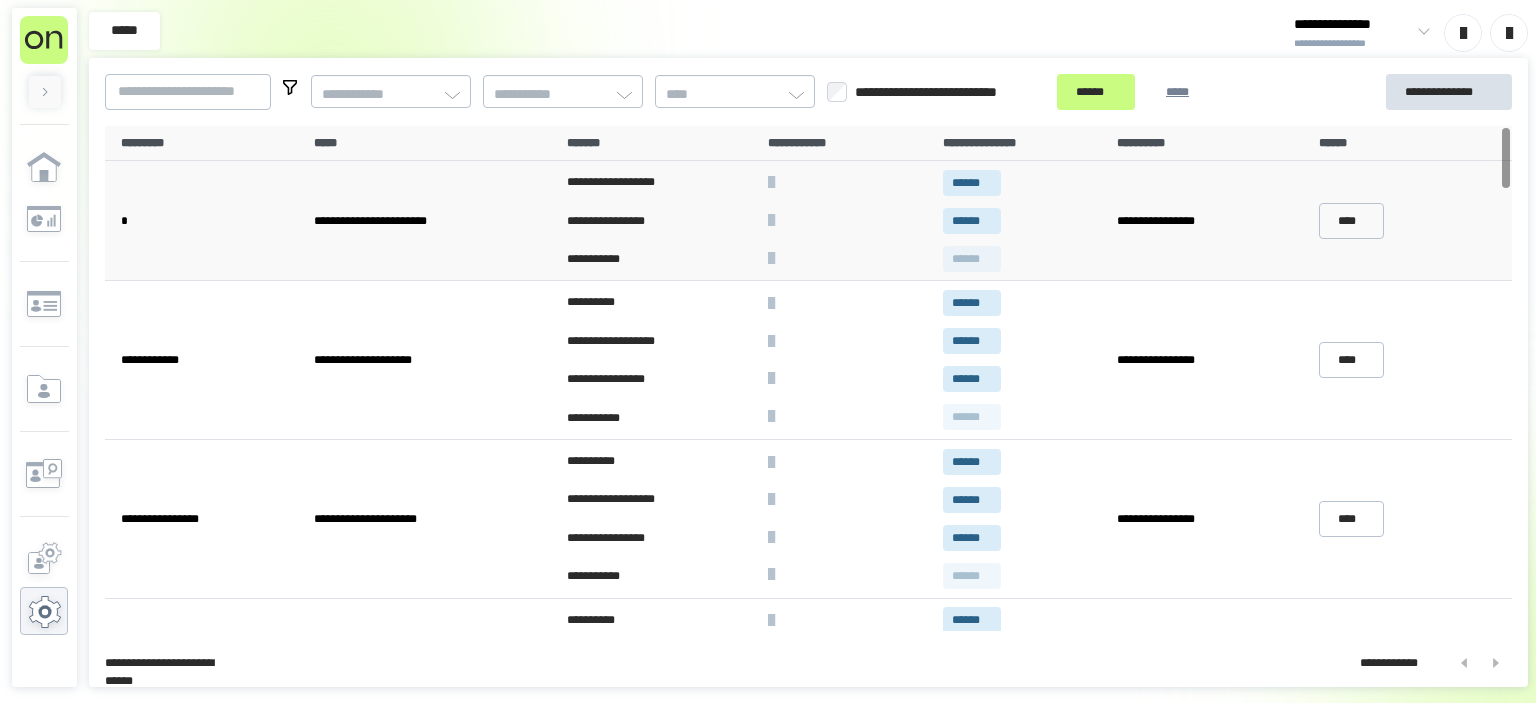 click on "******" at bounding box center (972, 183) 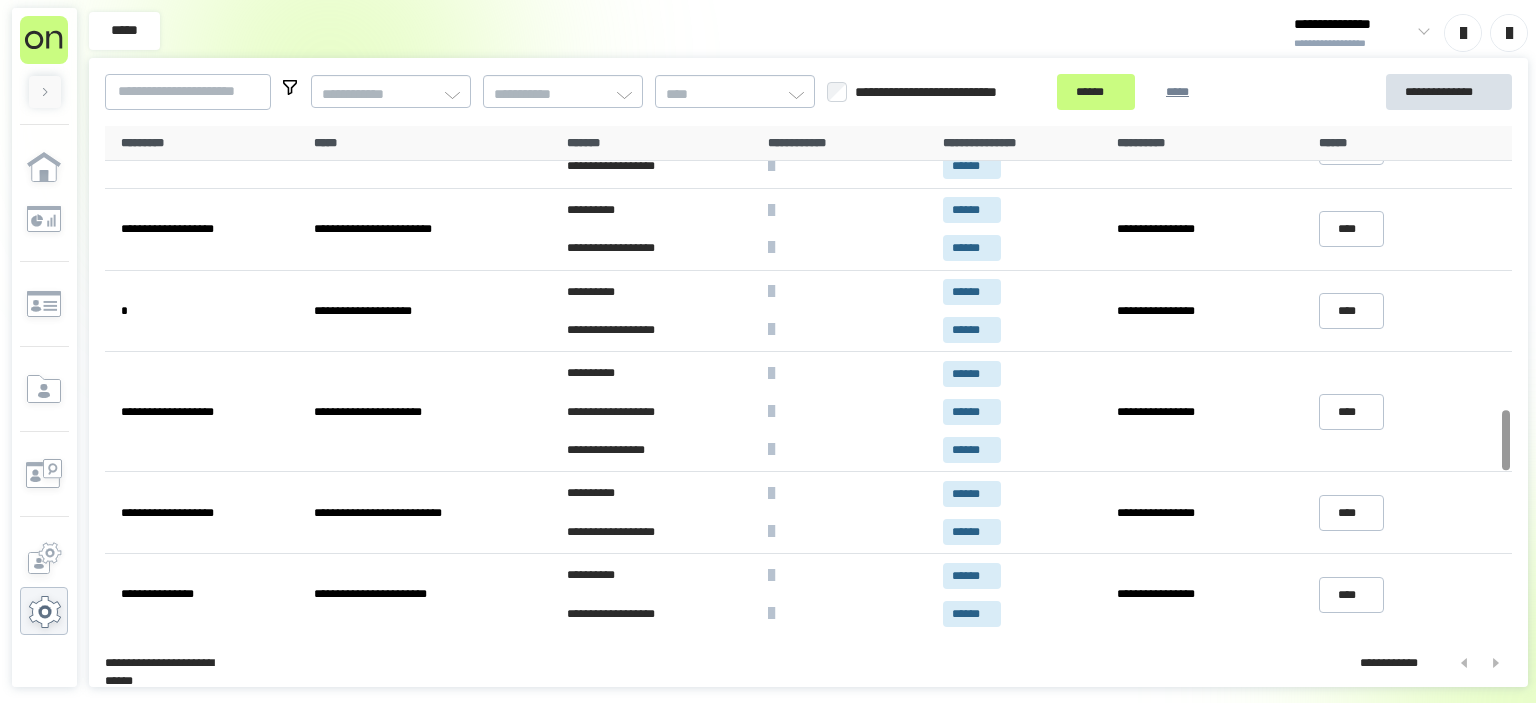 scroll, scrollTop: 2378, scrollLeft: 0, axis: vertical 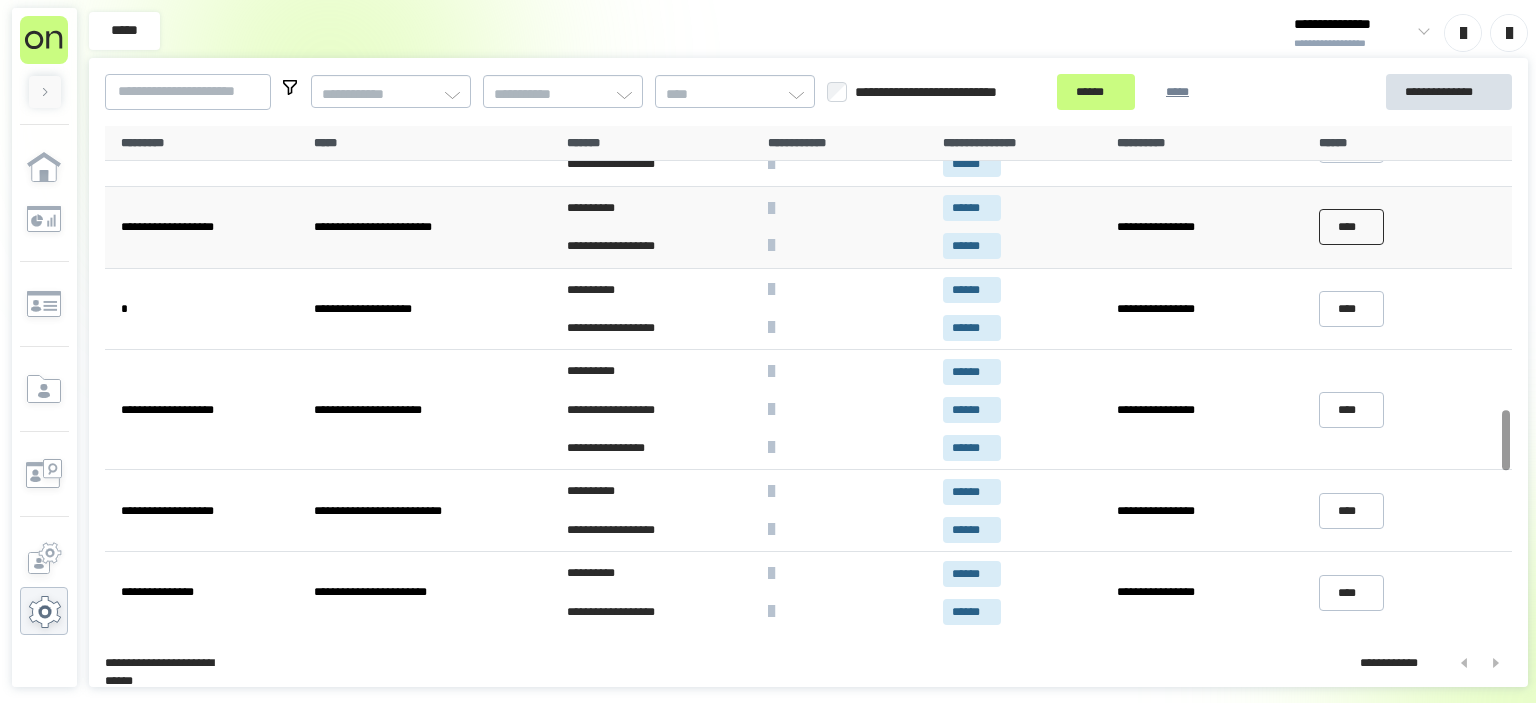 click on "****" at bounding box center (1352, 227) 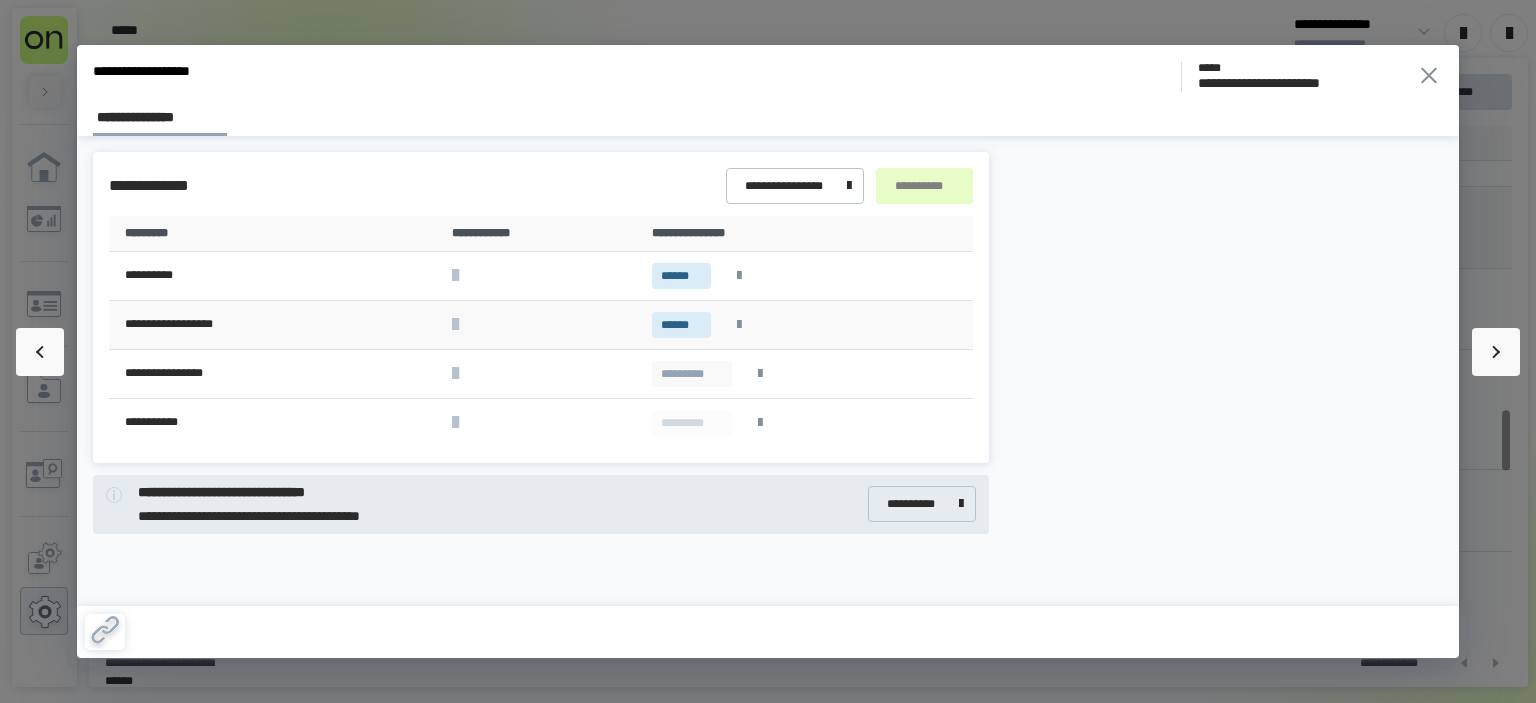 click at bounding box center (739, 325) 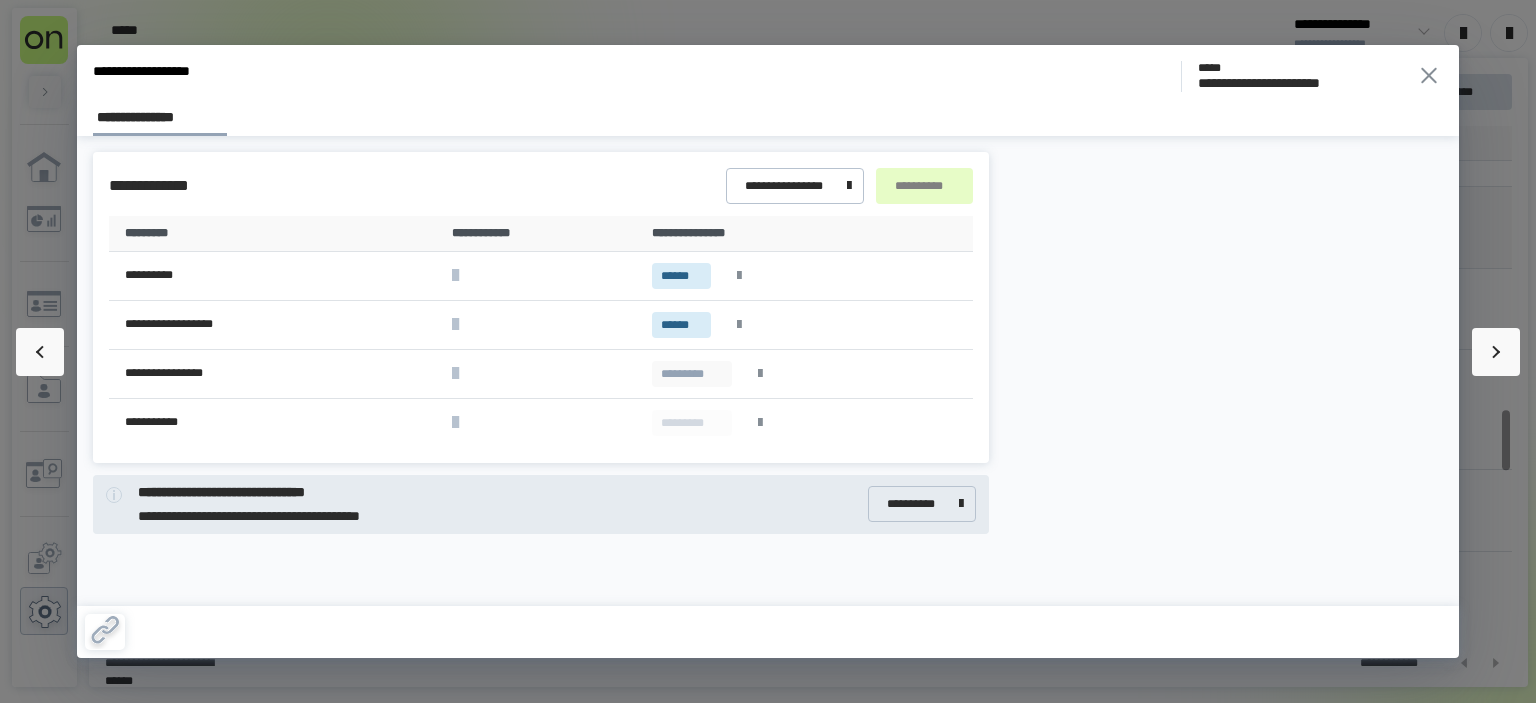 click 